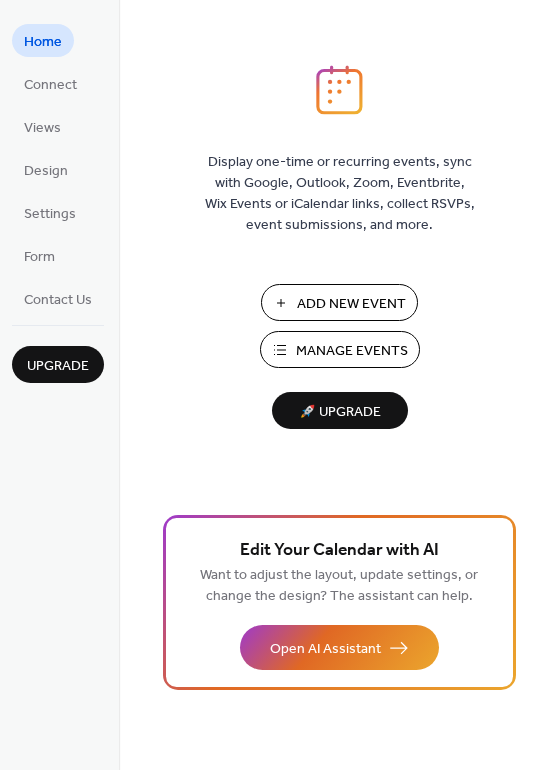 scroll, scrollTop: 0, scrollLeft: 0, axis: both 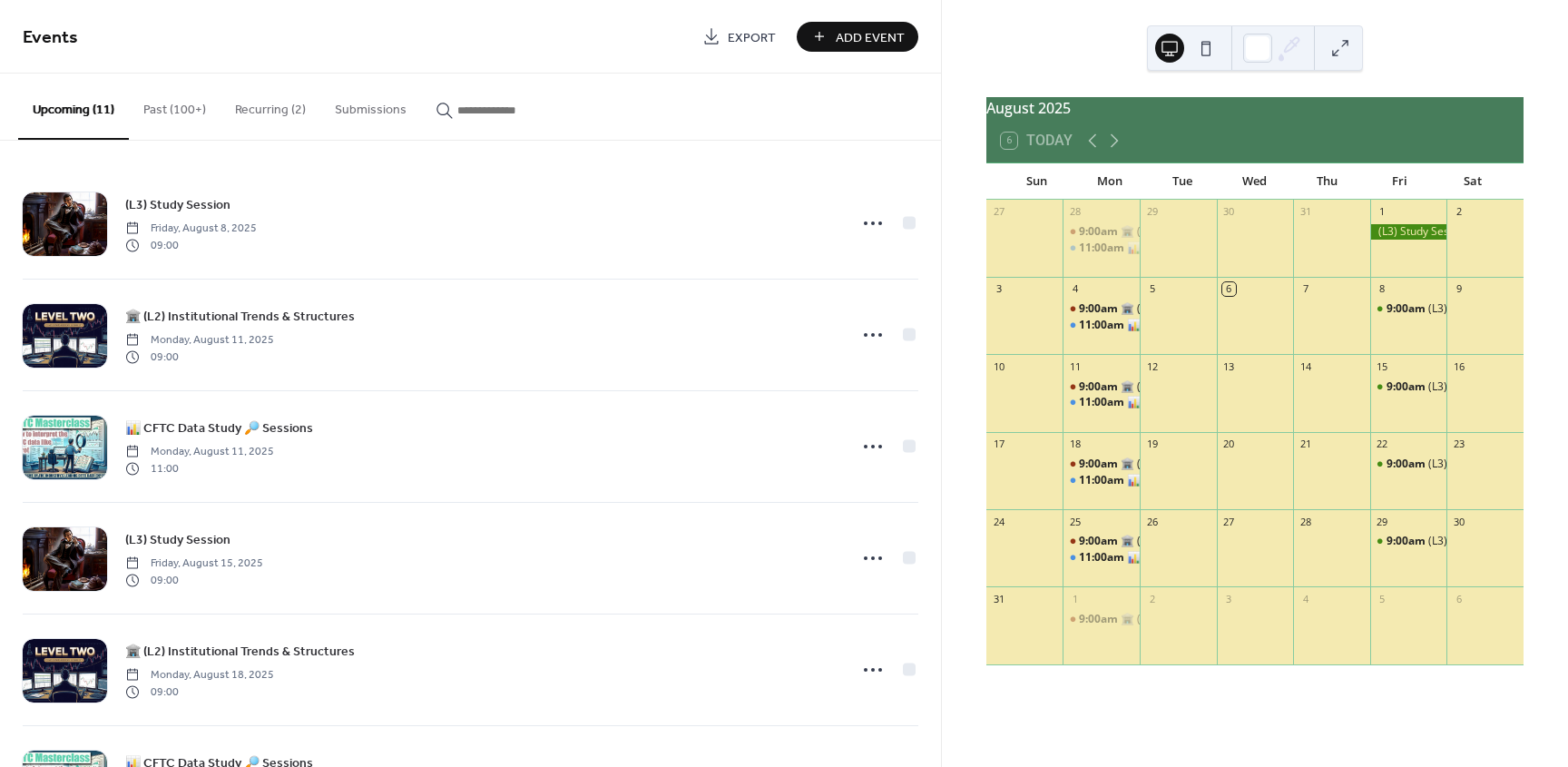 click on "Past (100+)" at bounding box center [174, 105] 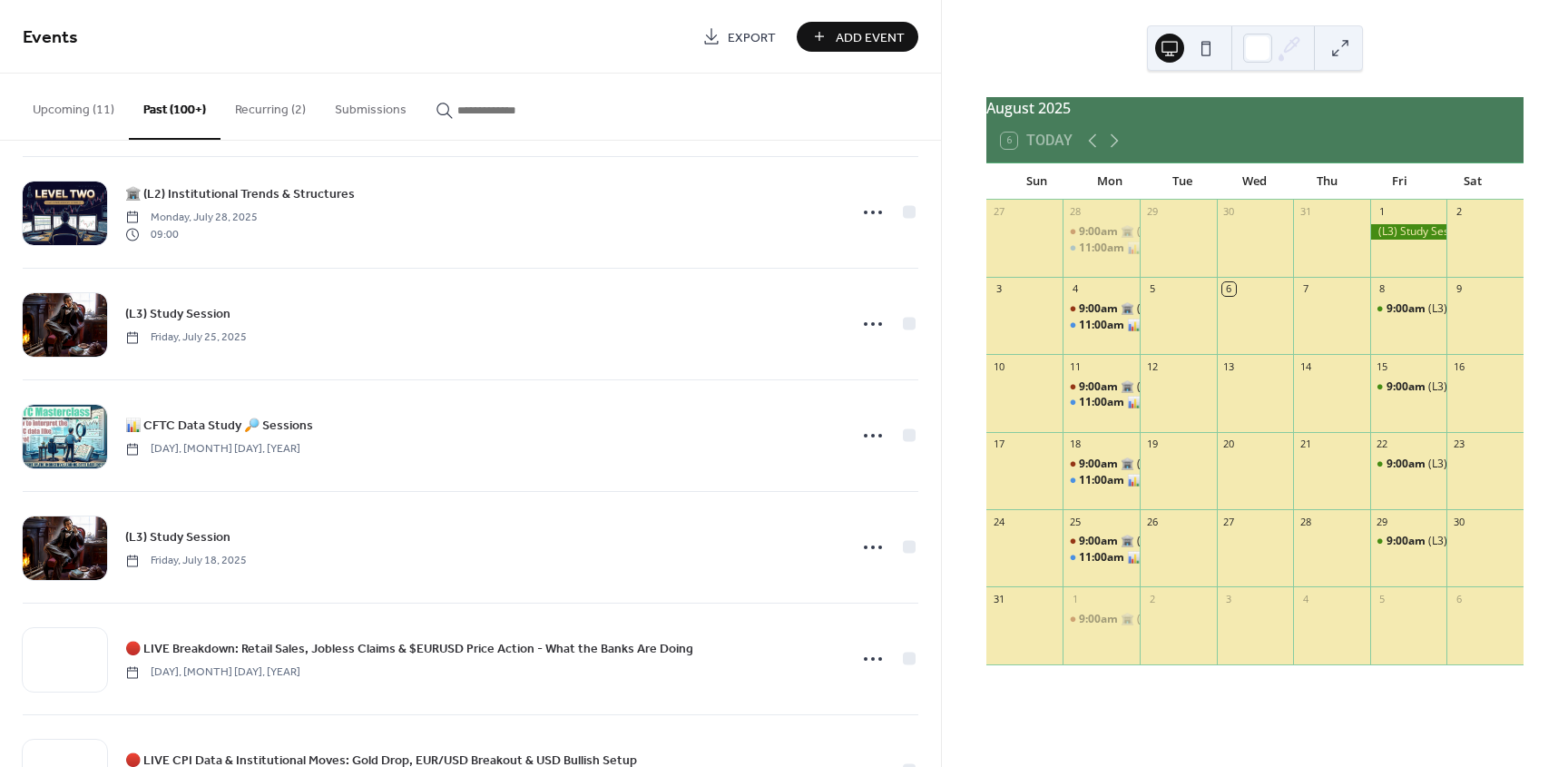 scroll, scrollTop: 545, scrollLeft: 0, axis: vertical 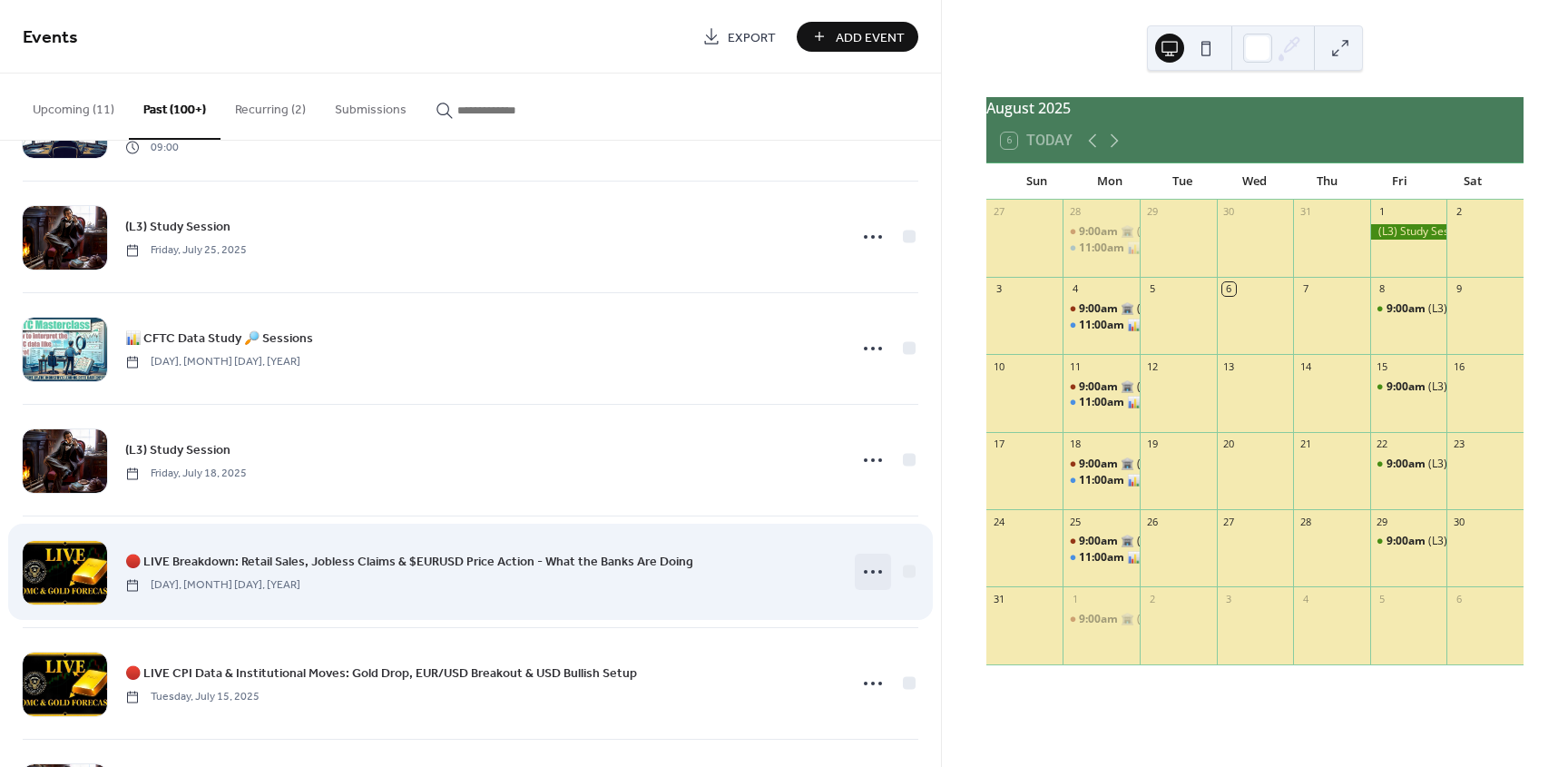 click 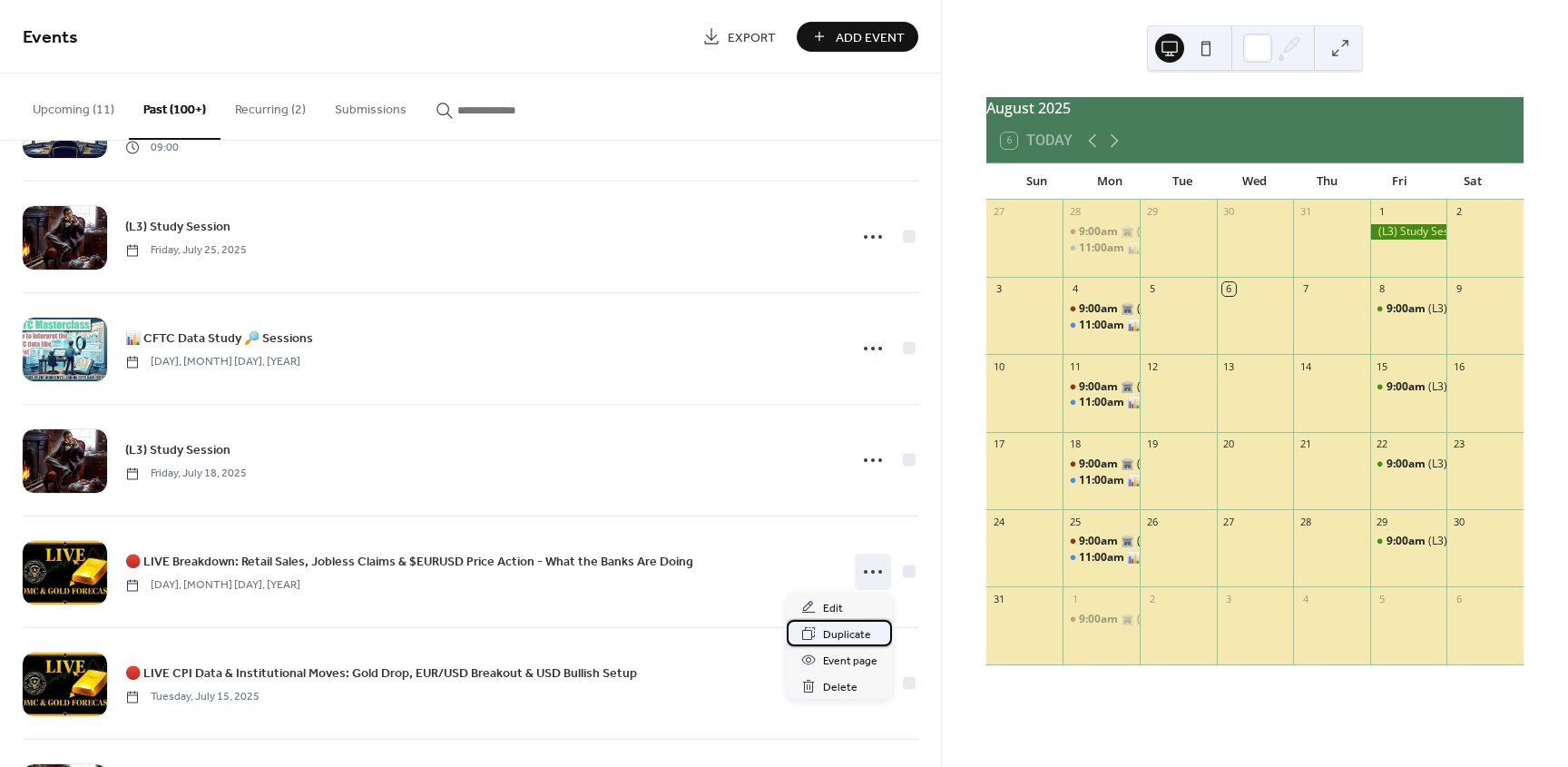 click on "Duplicate" at bounding box center [847, 634] 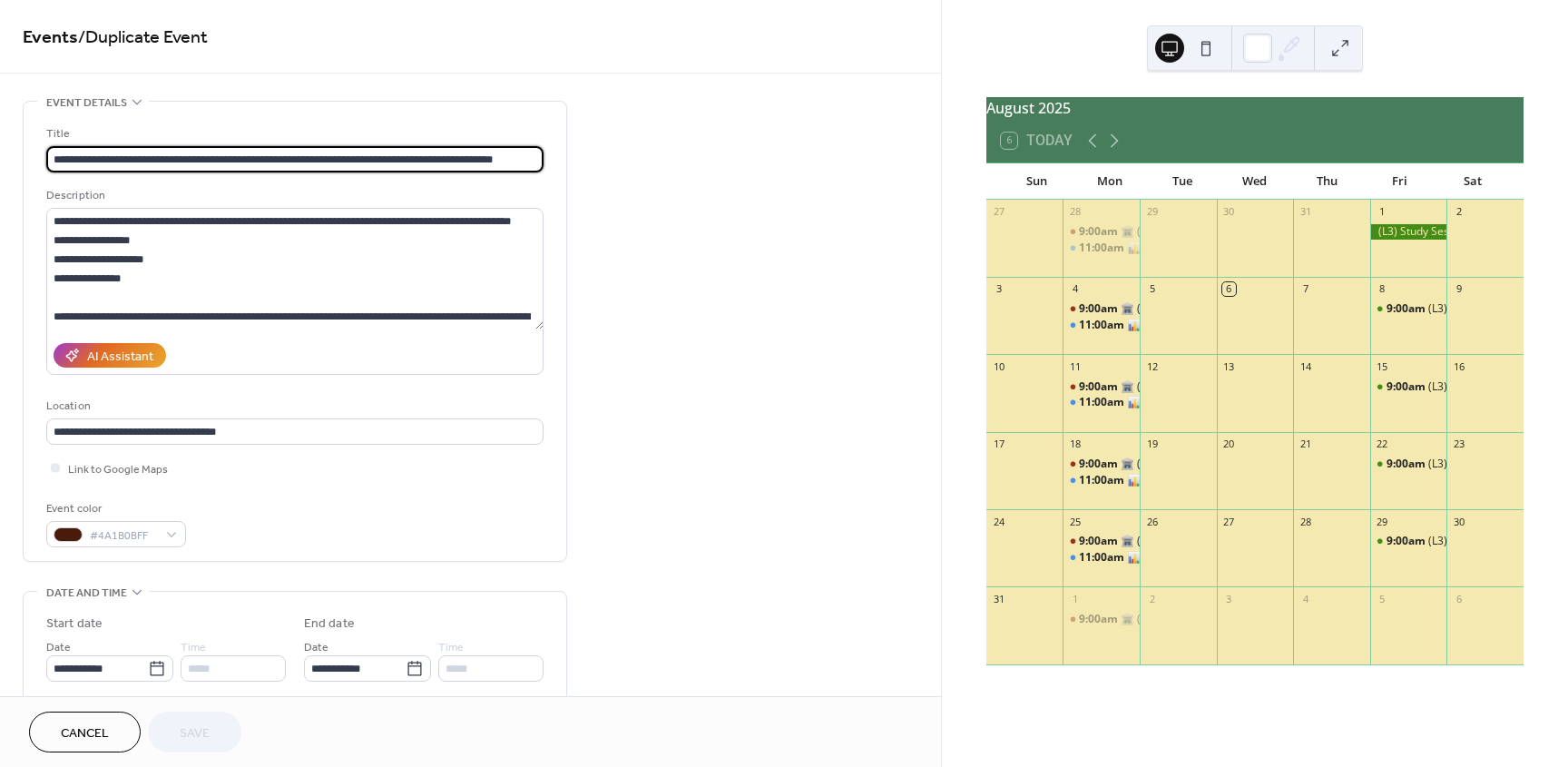 click on "**********" at bounding box center (295, 159) 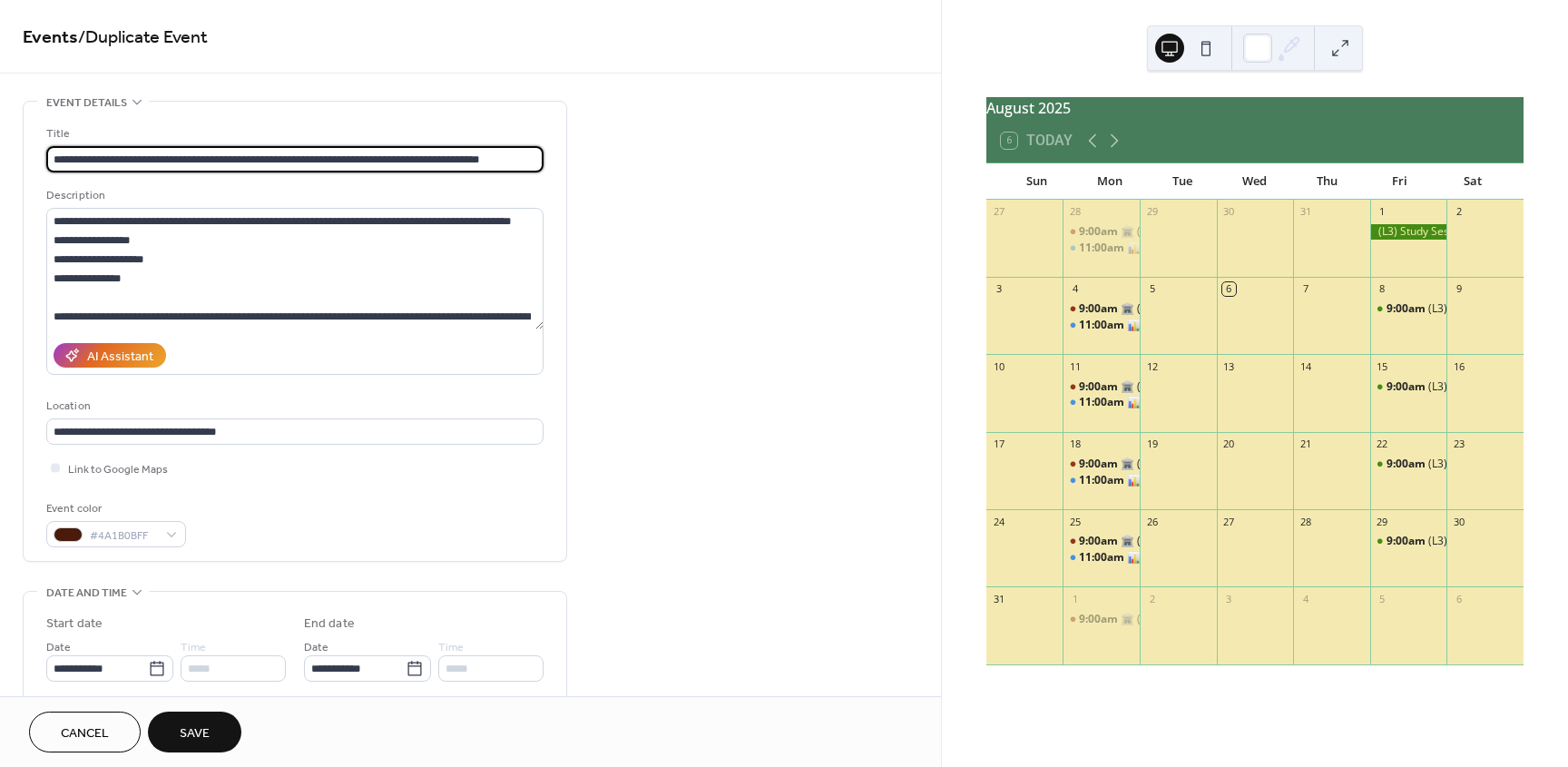 type on "**********" 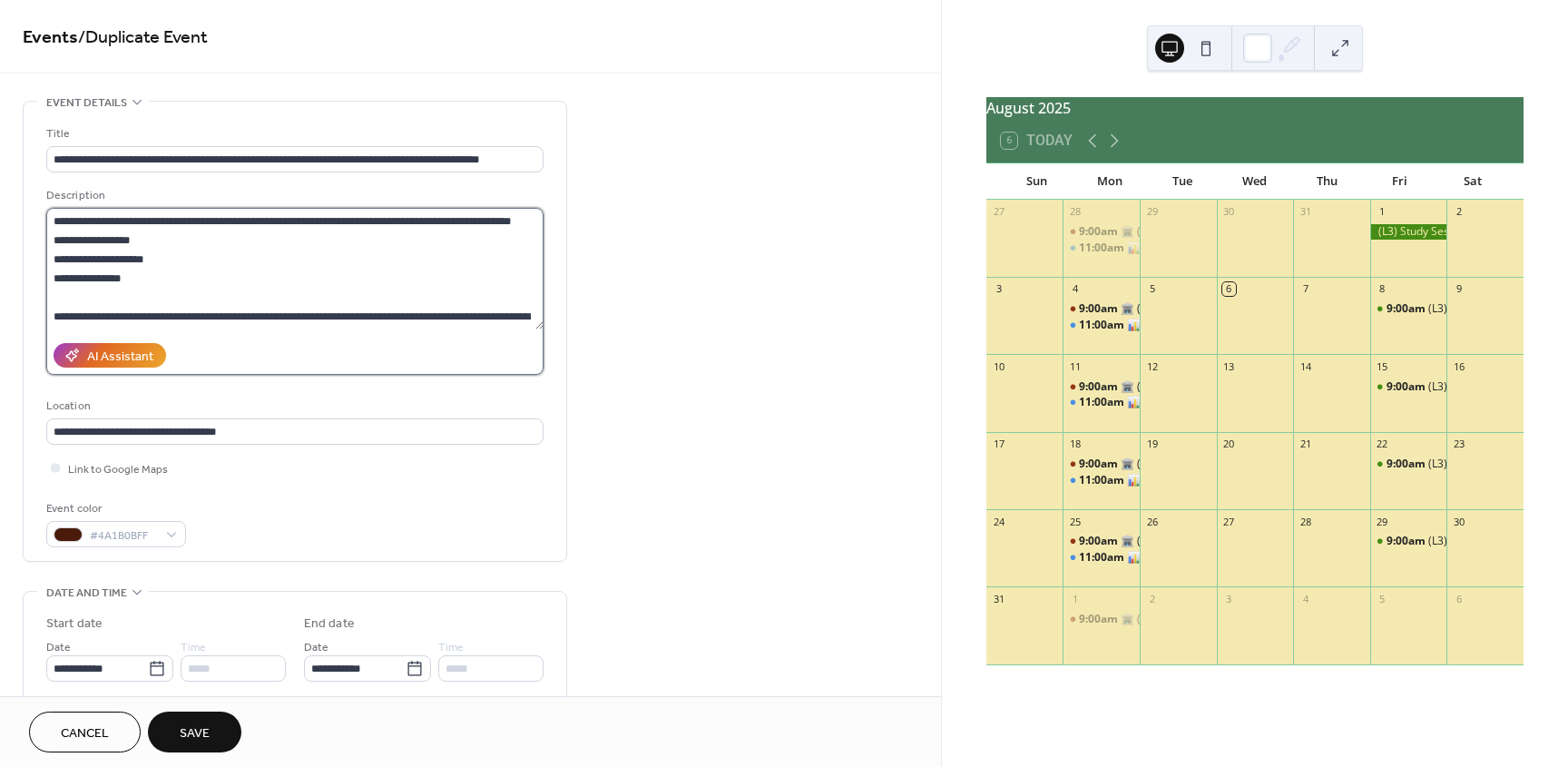 click on "**********" at bounding box center [295, 269] 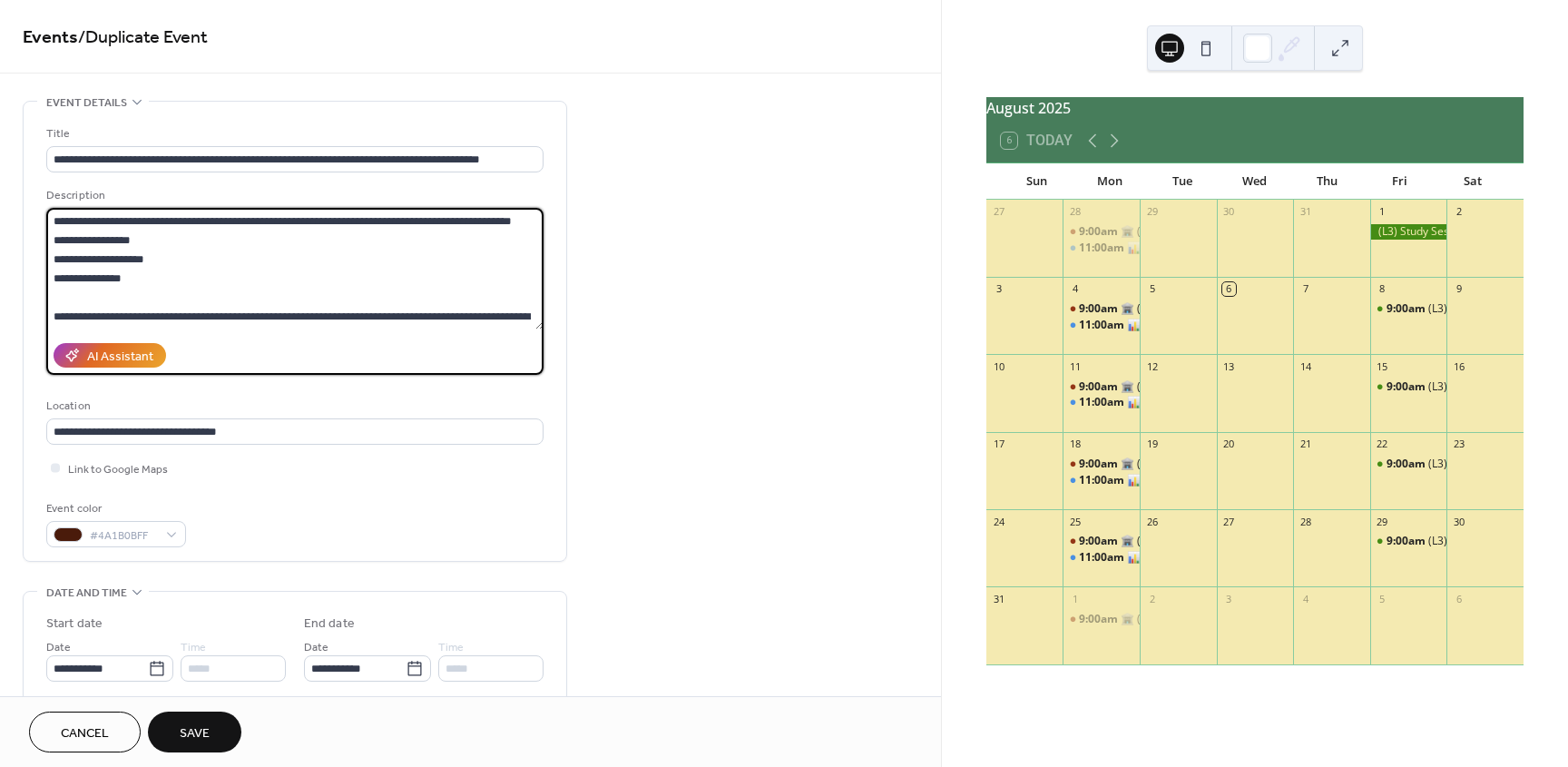 paste on "**********" 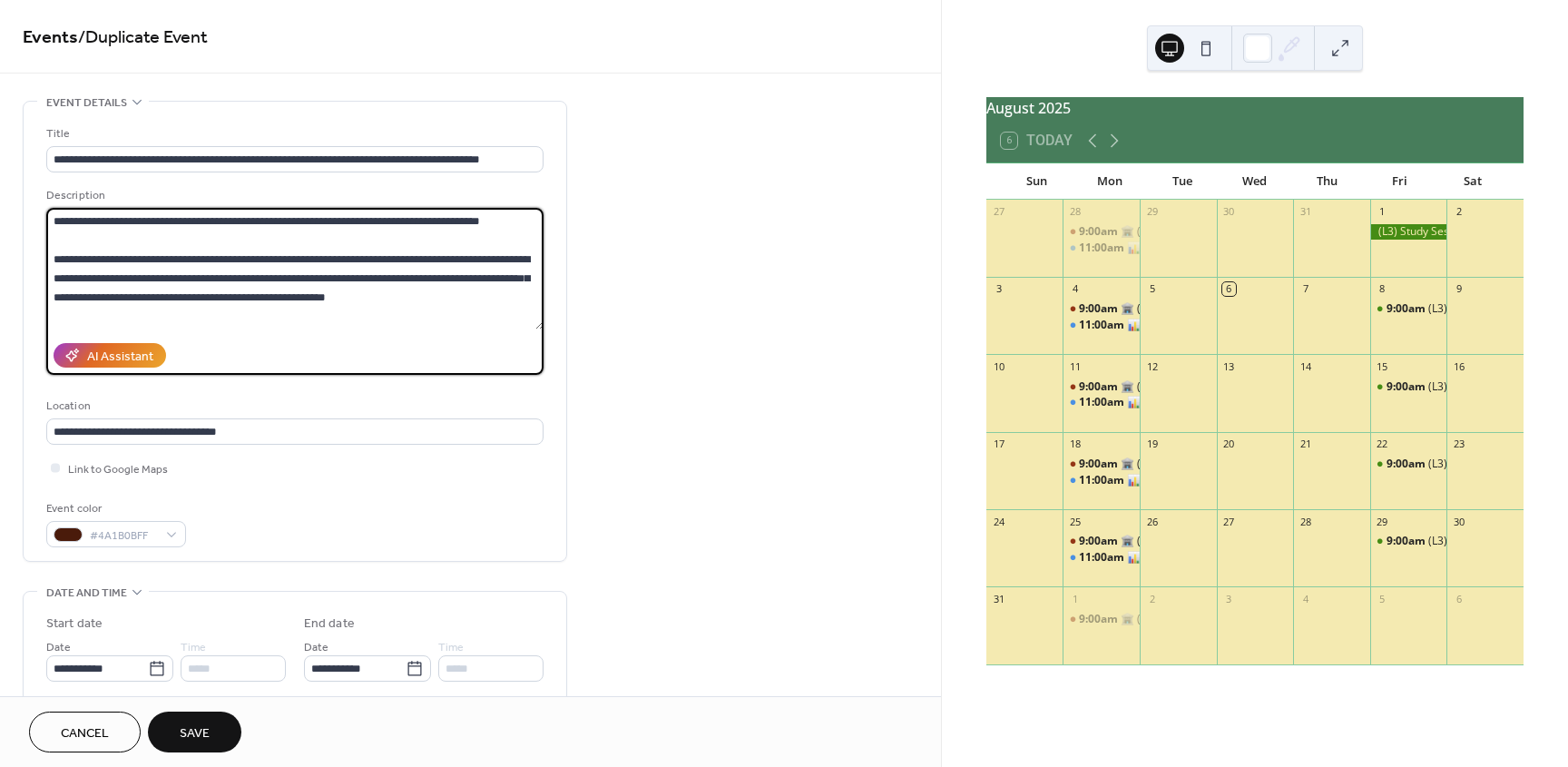 scroll, scrollTop: 379, scrollLeft: 0, axis: vertical 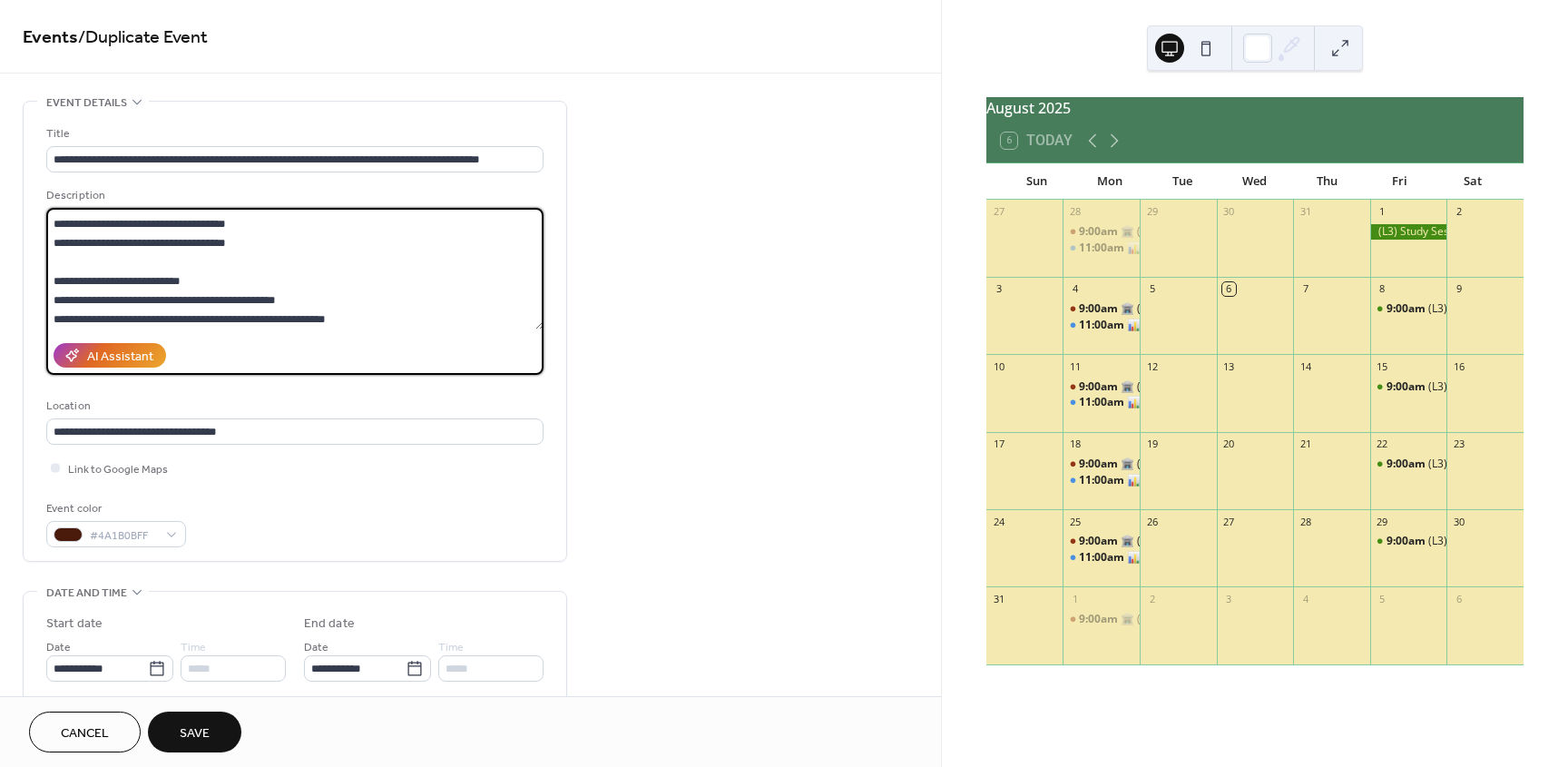 type on "**********" 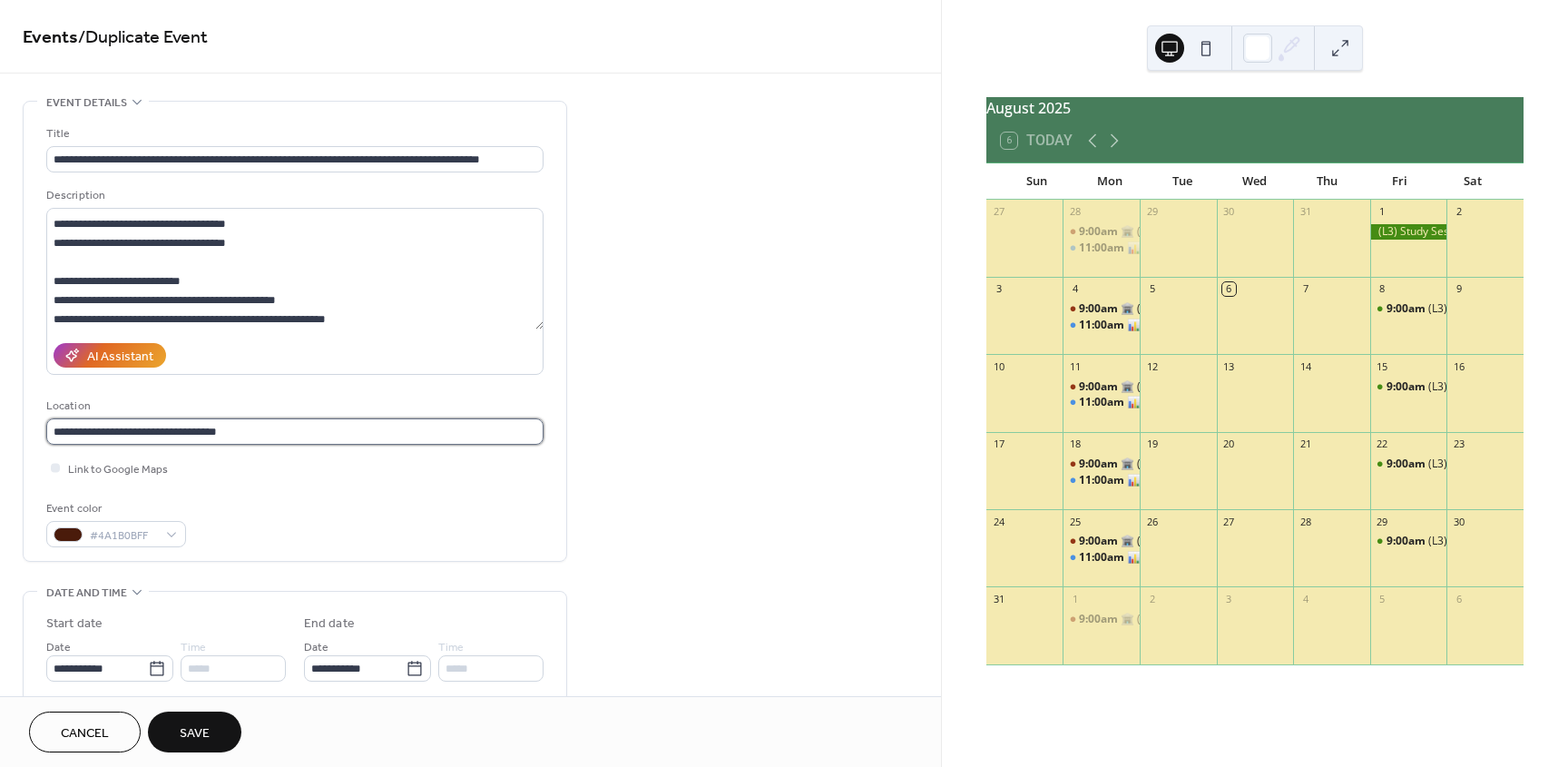 click on "**********" at bounding box center [295, 431] 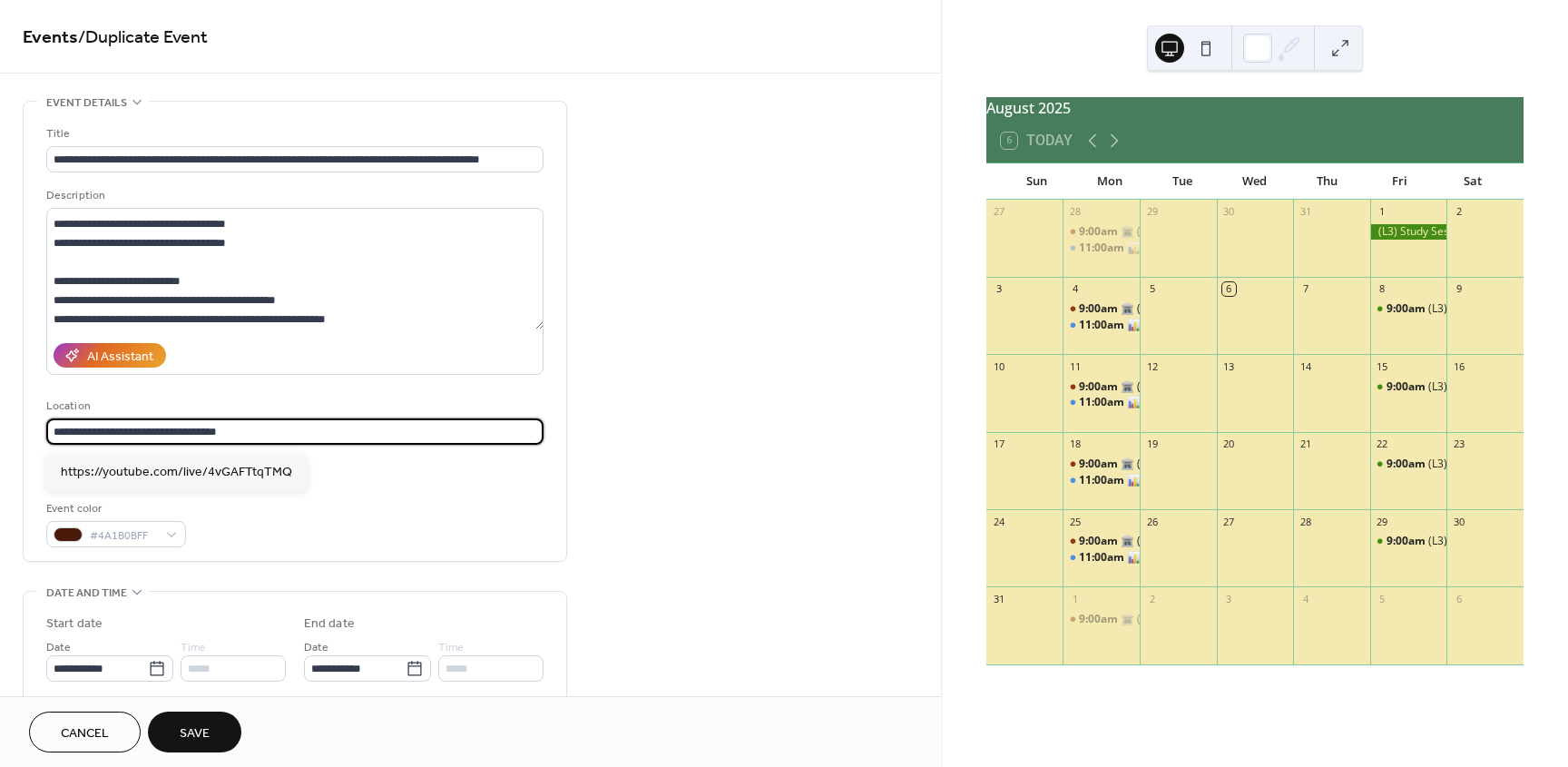 click on "**********" at bounding box center (295, 431) 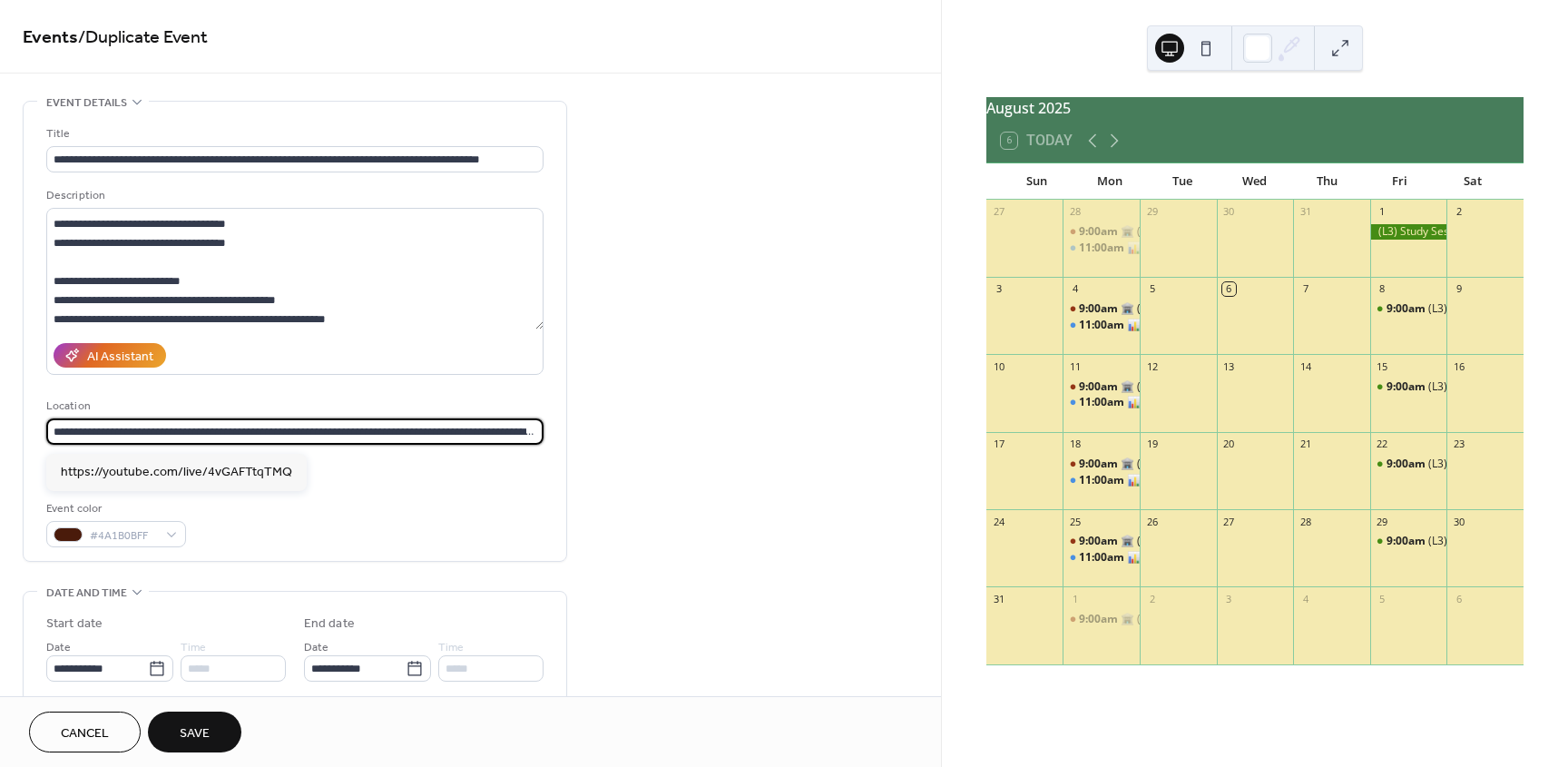 scroll, scrollTop: 0, scrollLeft: 5471, axis: horizontal 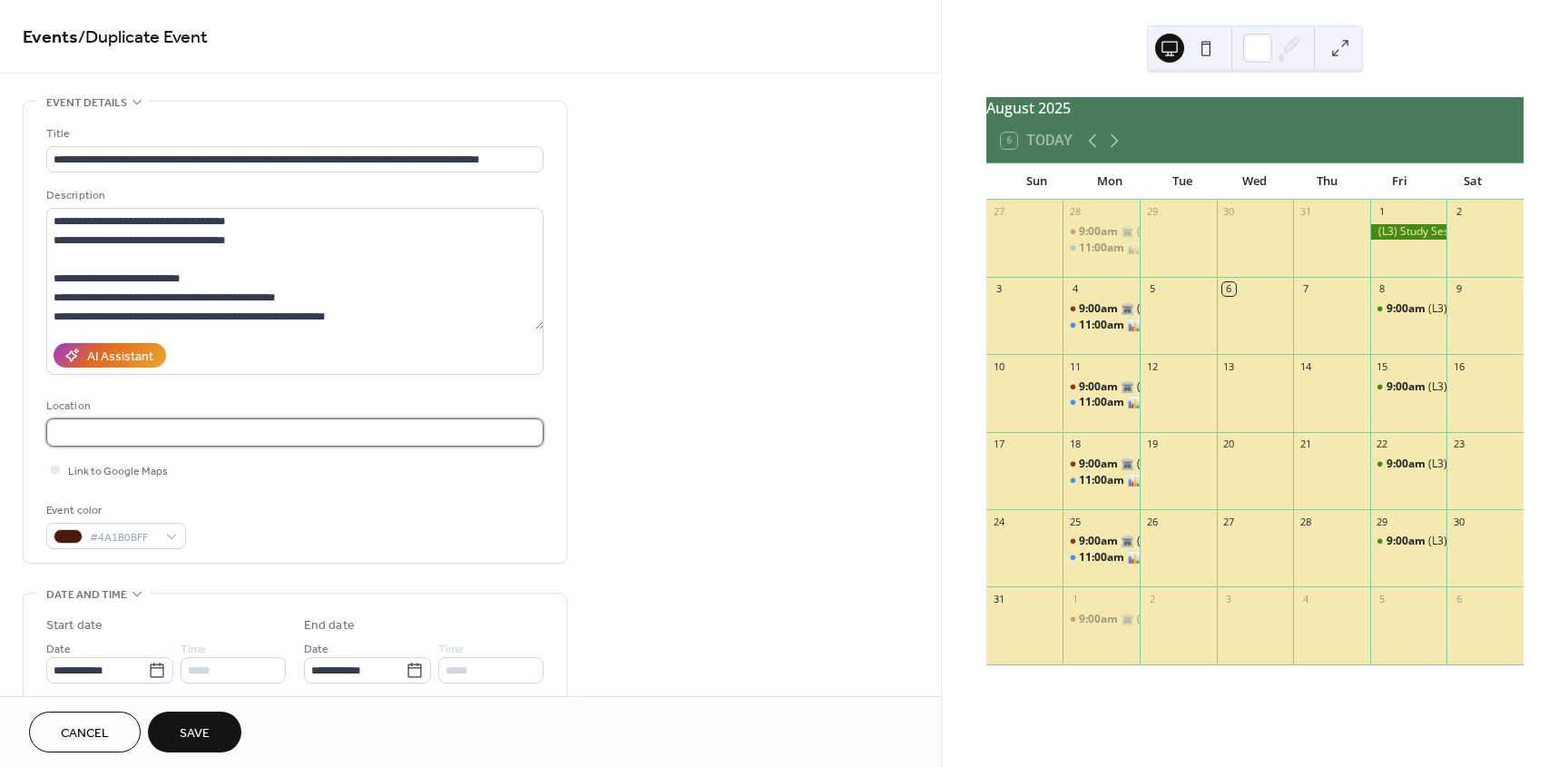 click at bounding box center [295, 432] 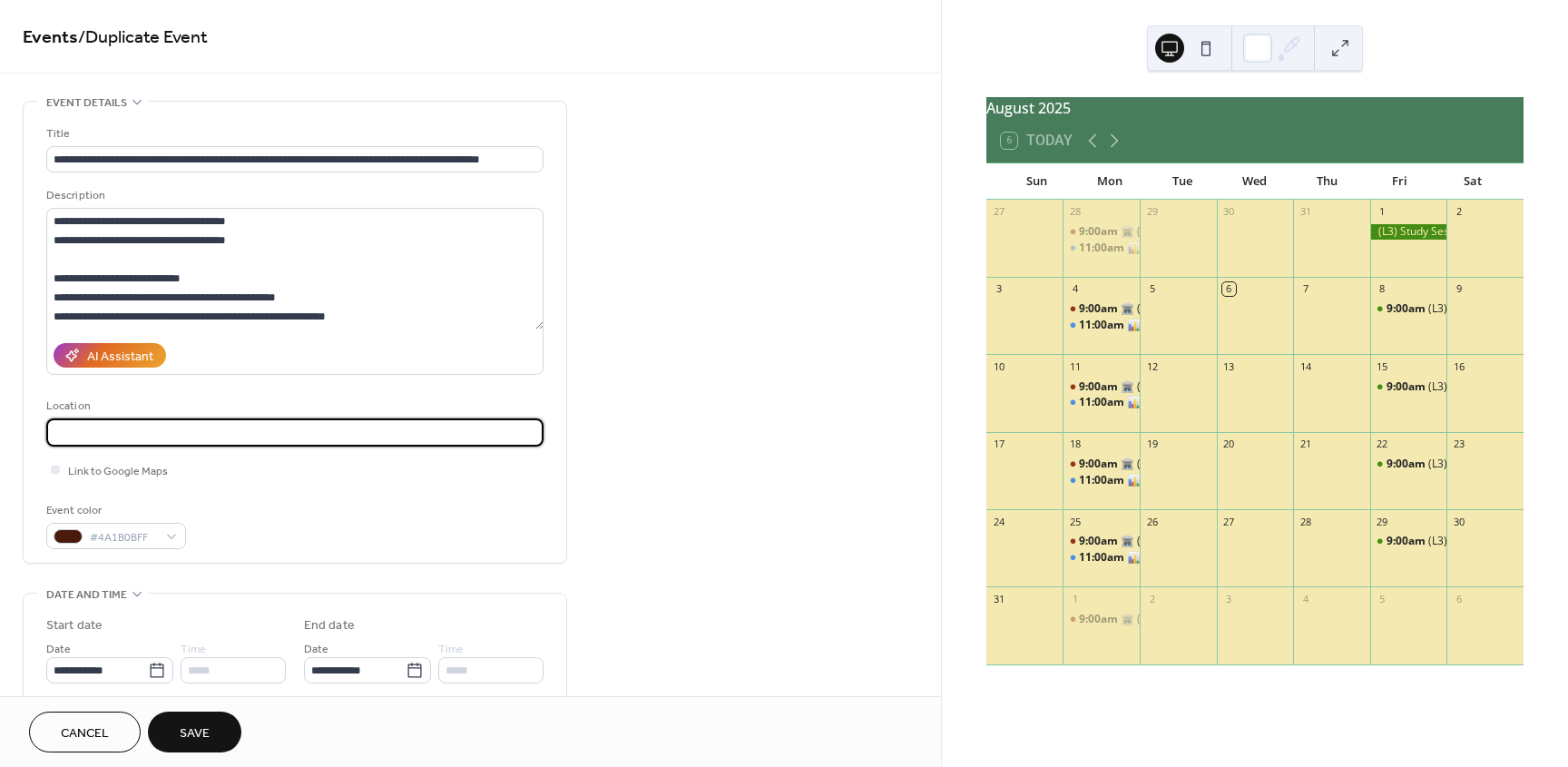 click at bounding box center (295, 432) 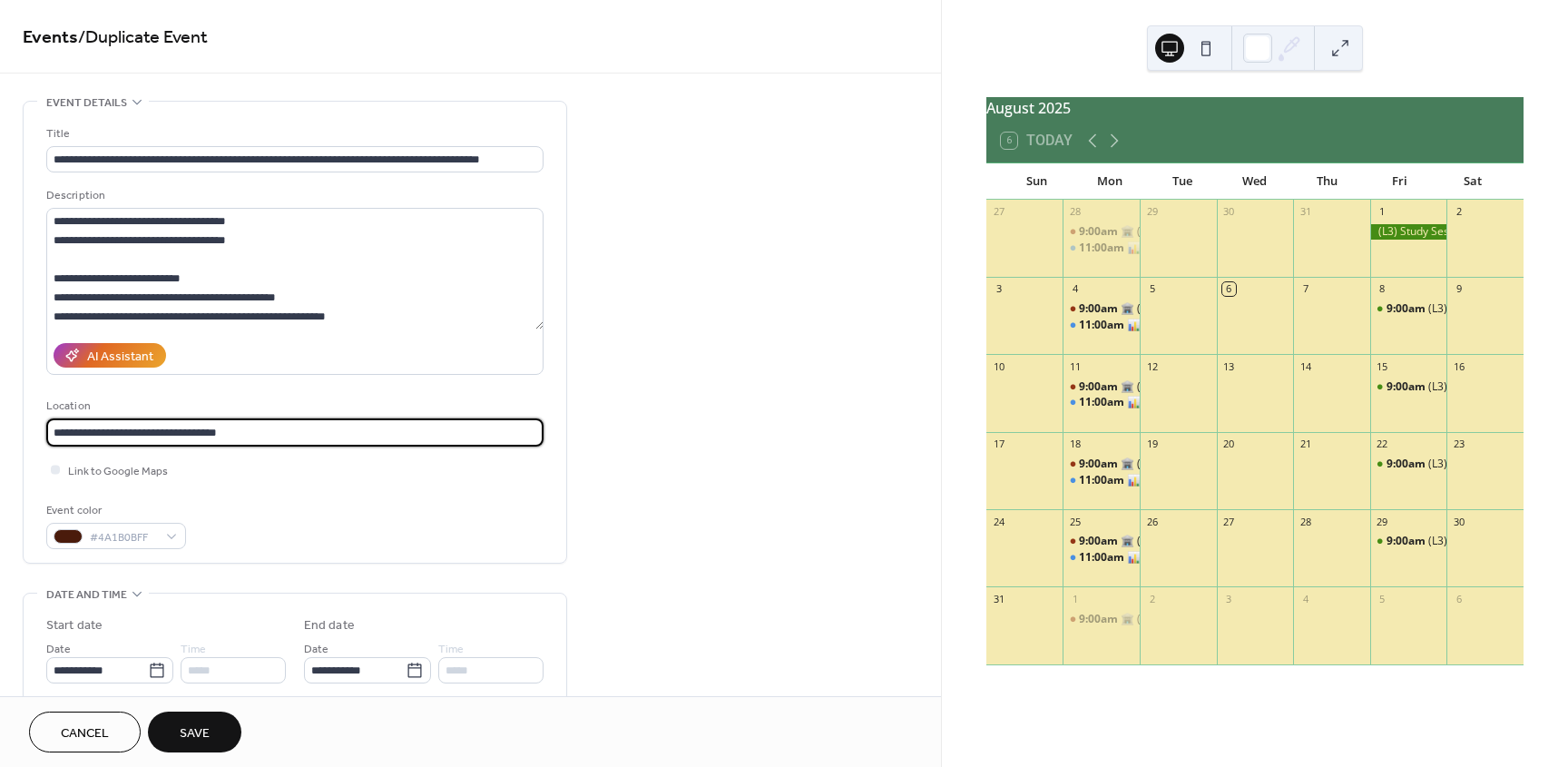 scroll, scrollTop: 0, scrollLeft: 0, axis: both 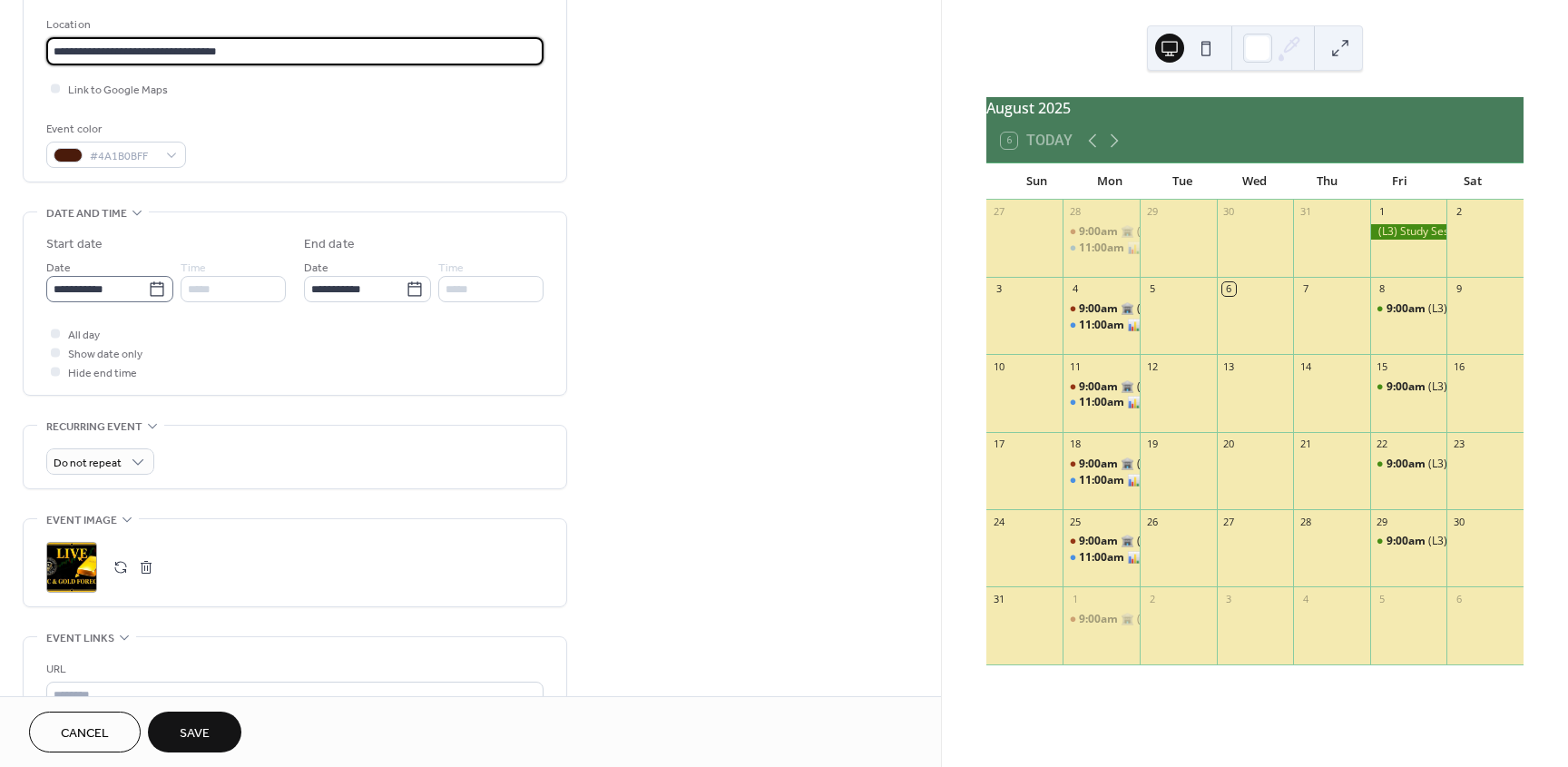 type on "**********" 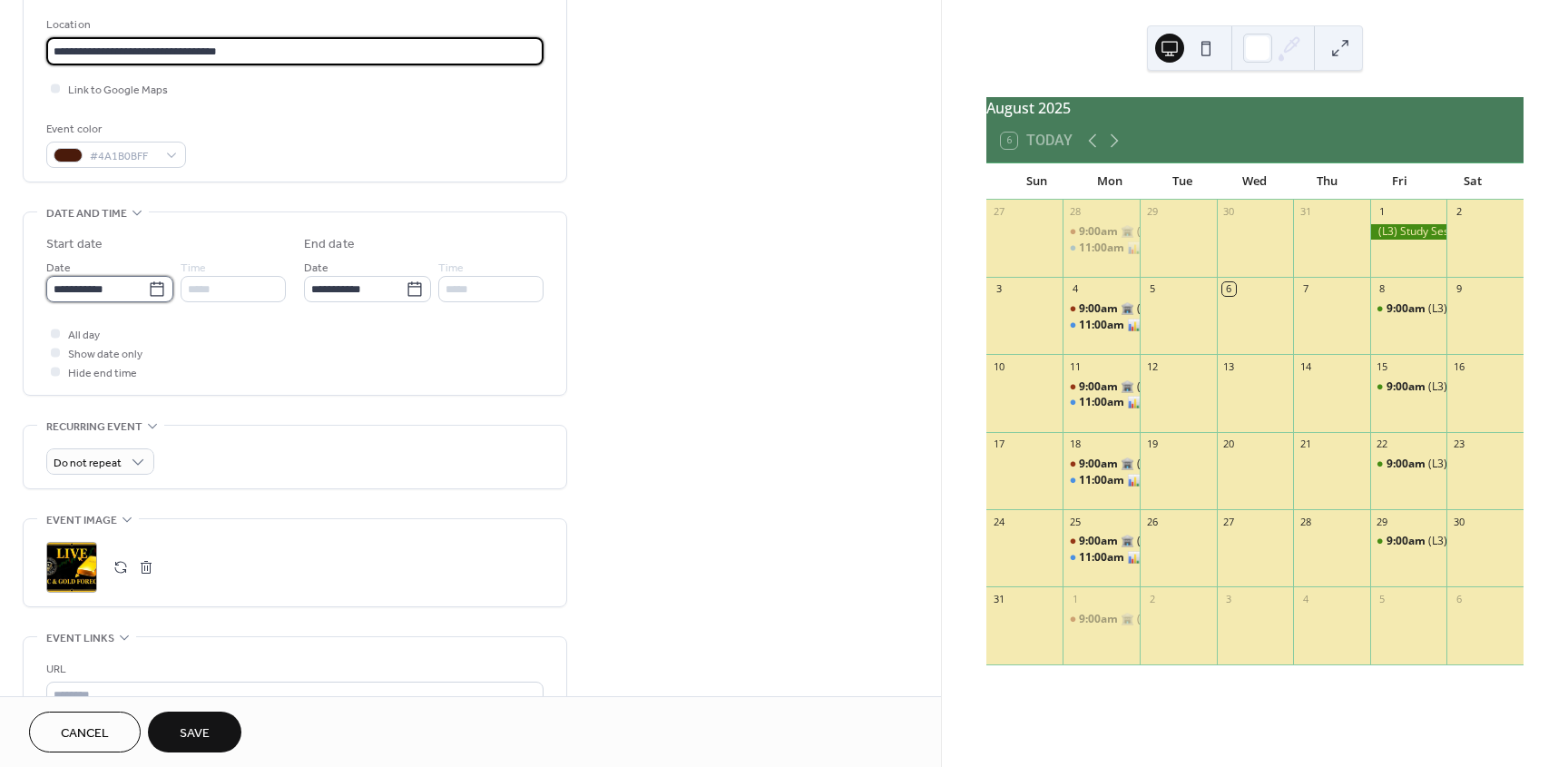 click on "**********" at bounding box center [97, 289] 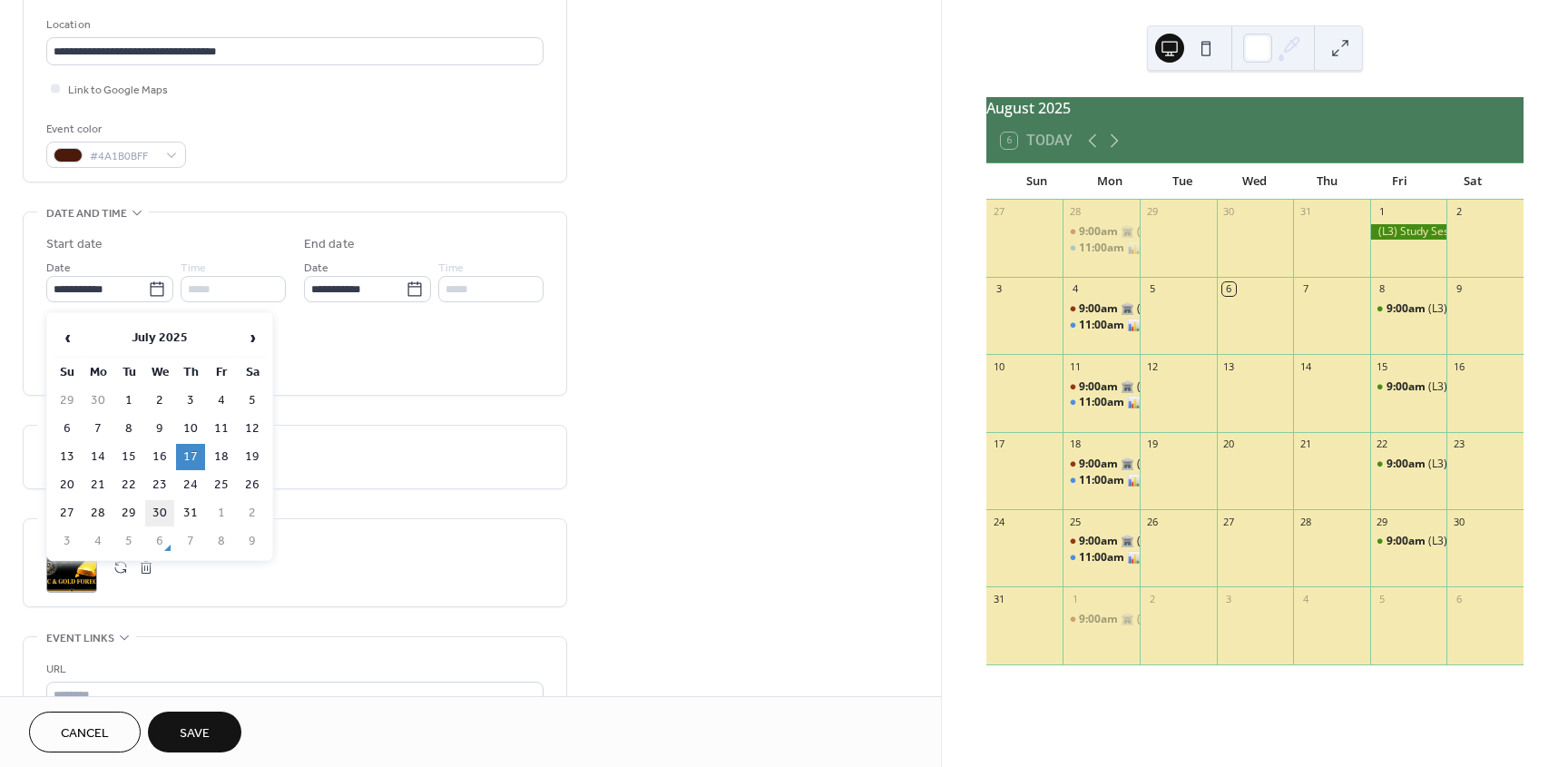 click on "30" at bounding box center [160, 513] 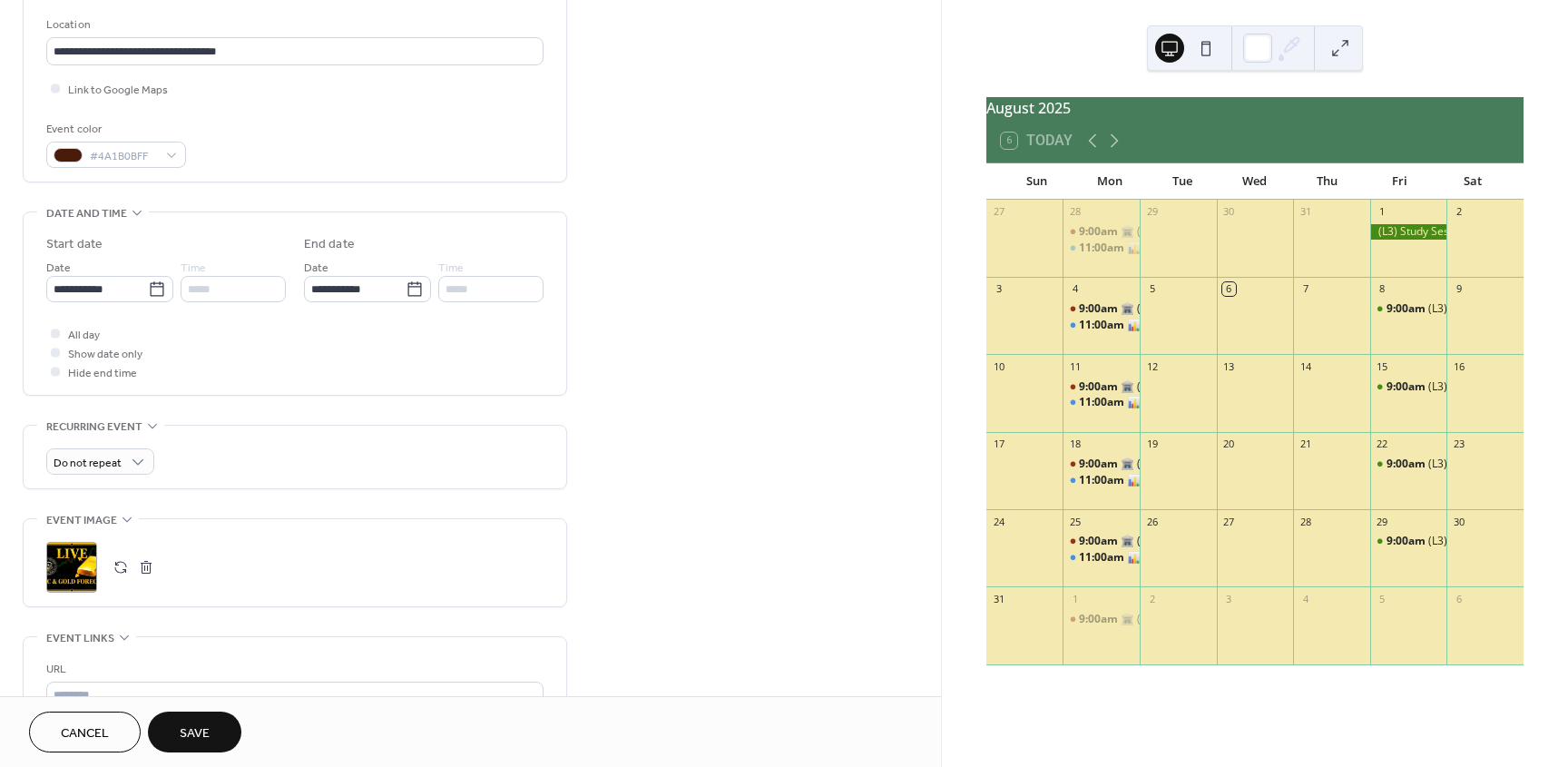 click at bounding box center [121, 567] 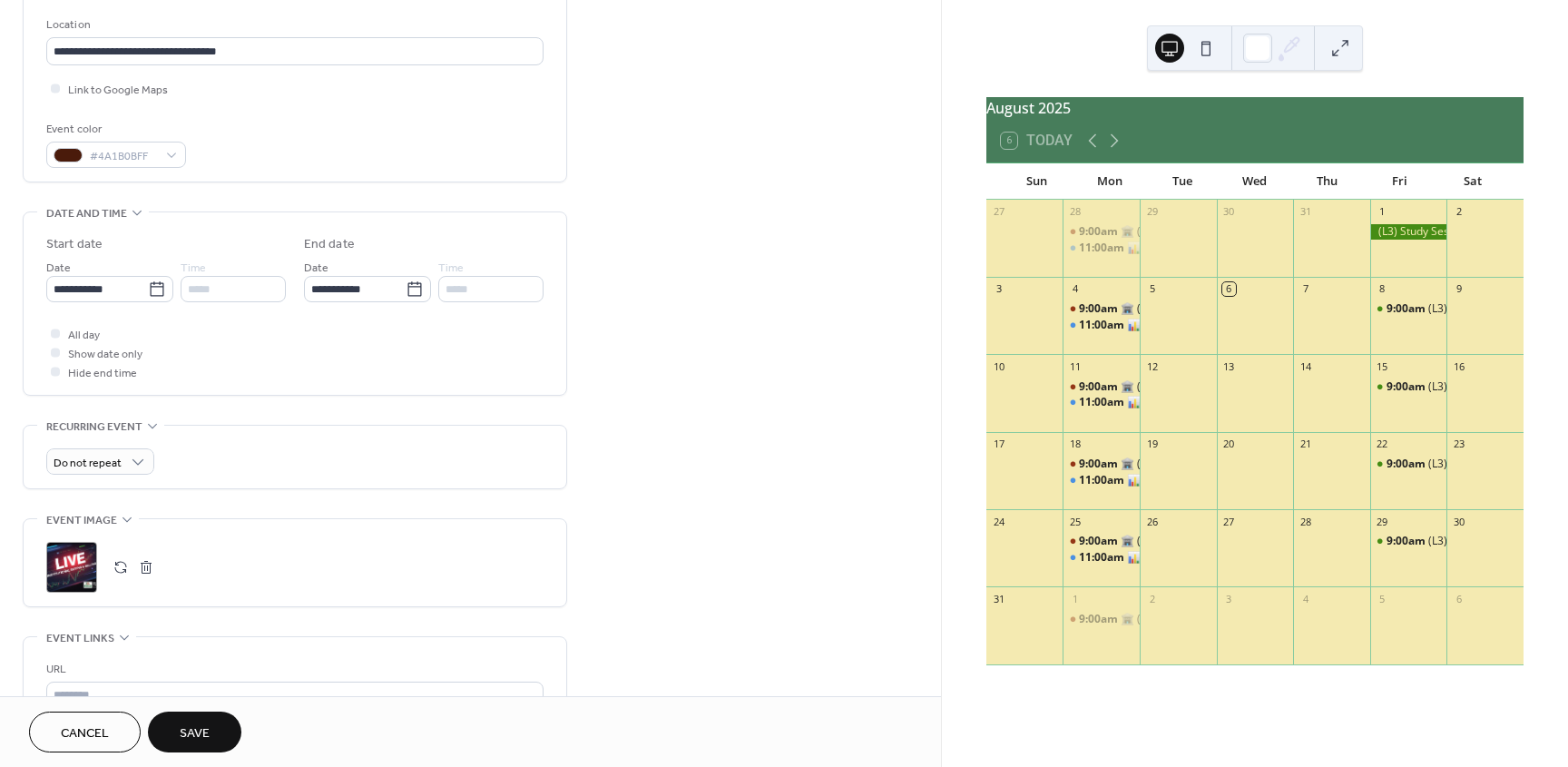 click on "Save" at bounding box center [194, 732] 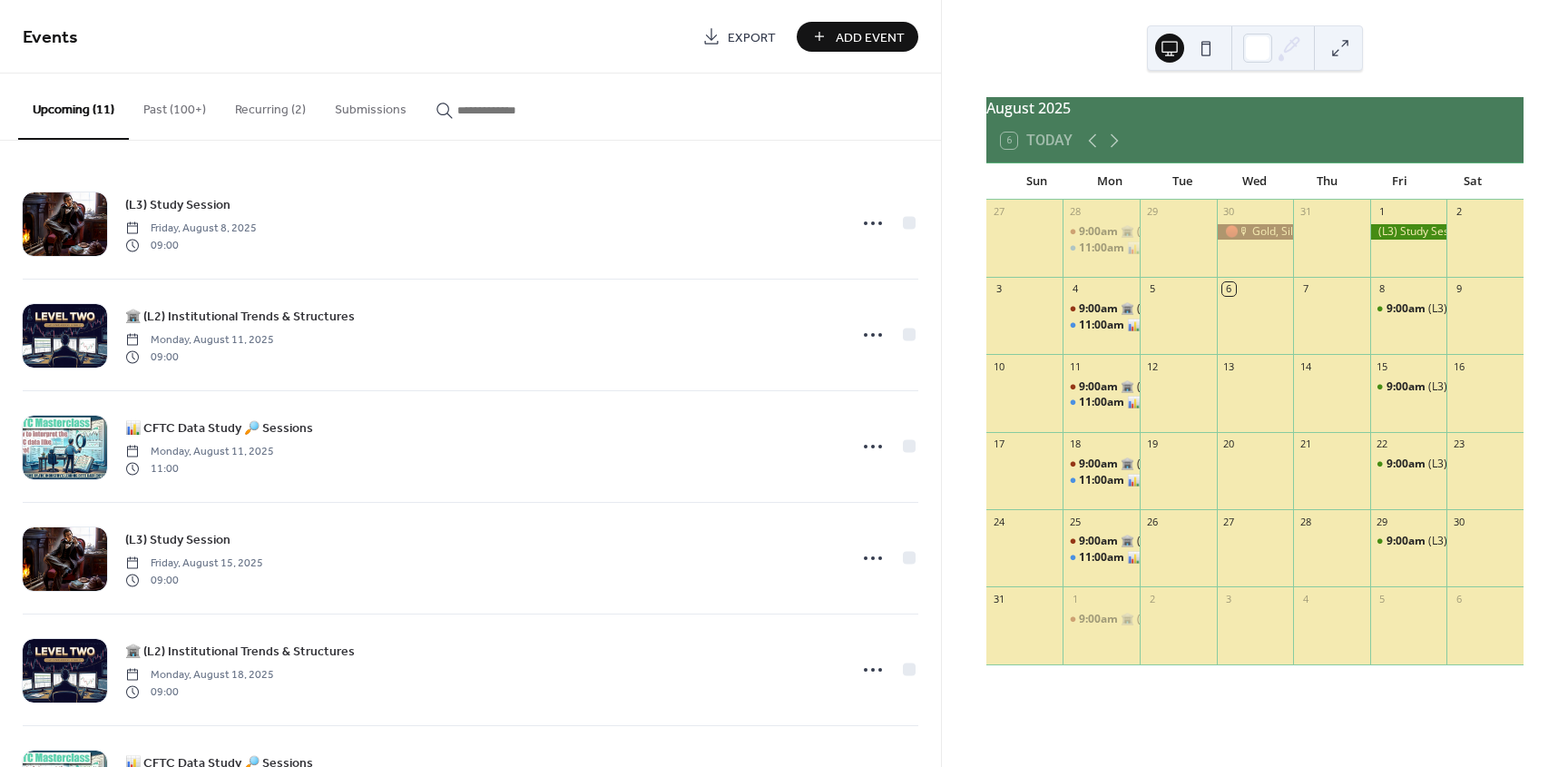 click on "Past (100+)" at bounding box center (174, 105) 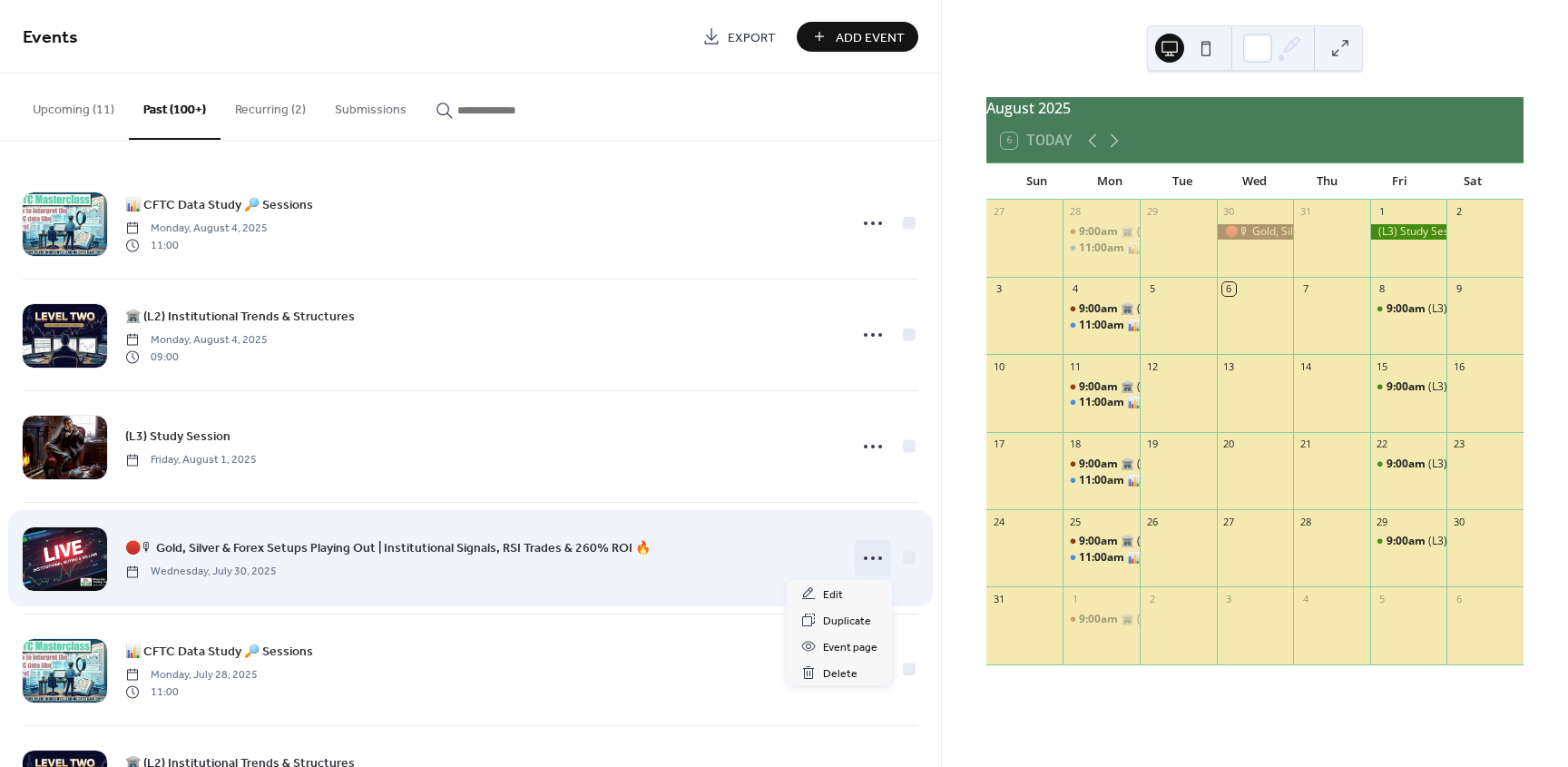 click 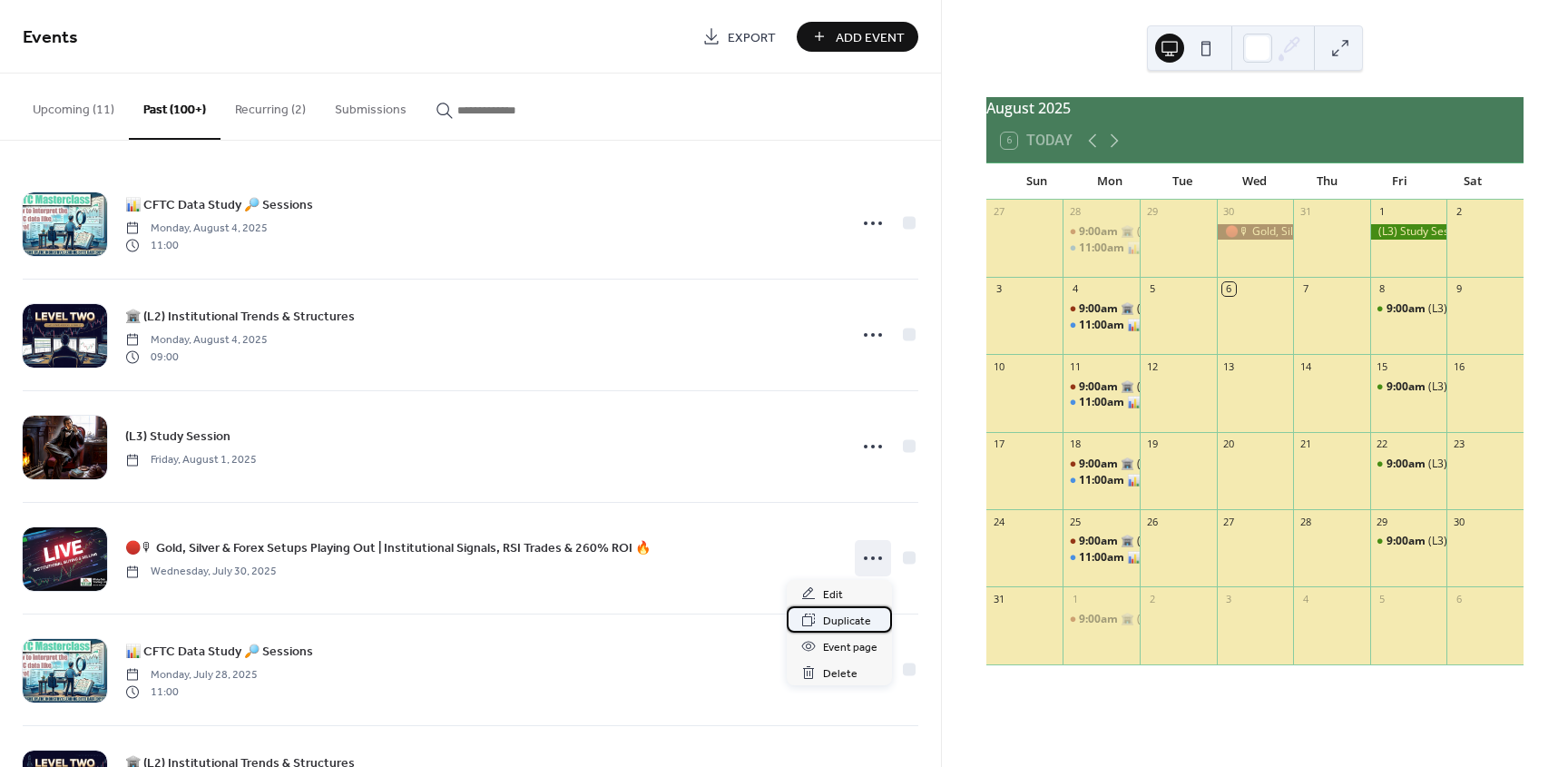 click on "Duplicate" at bounding box center [847, 621] 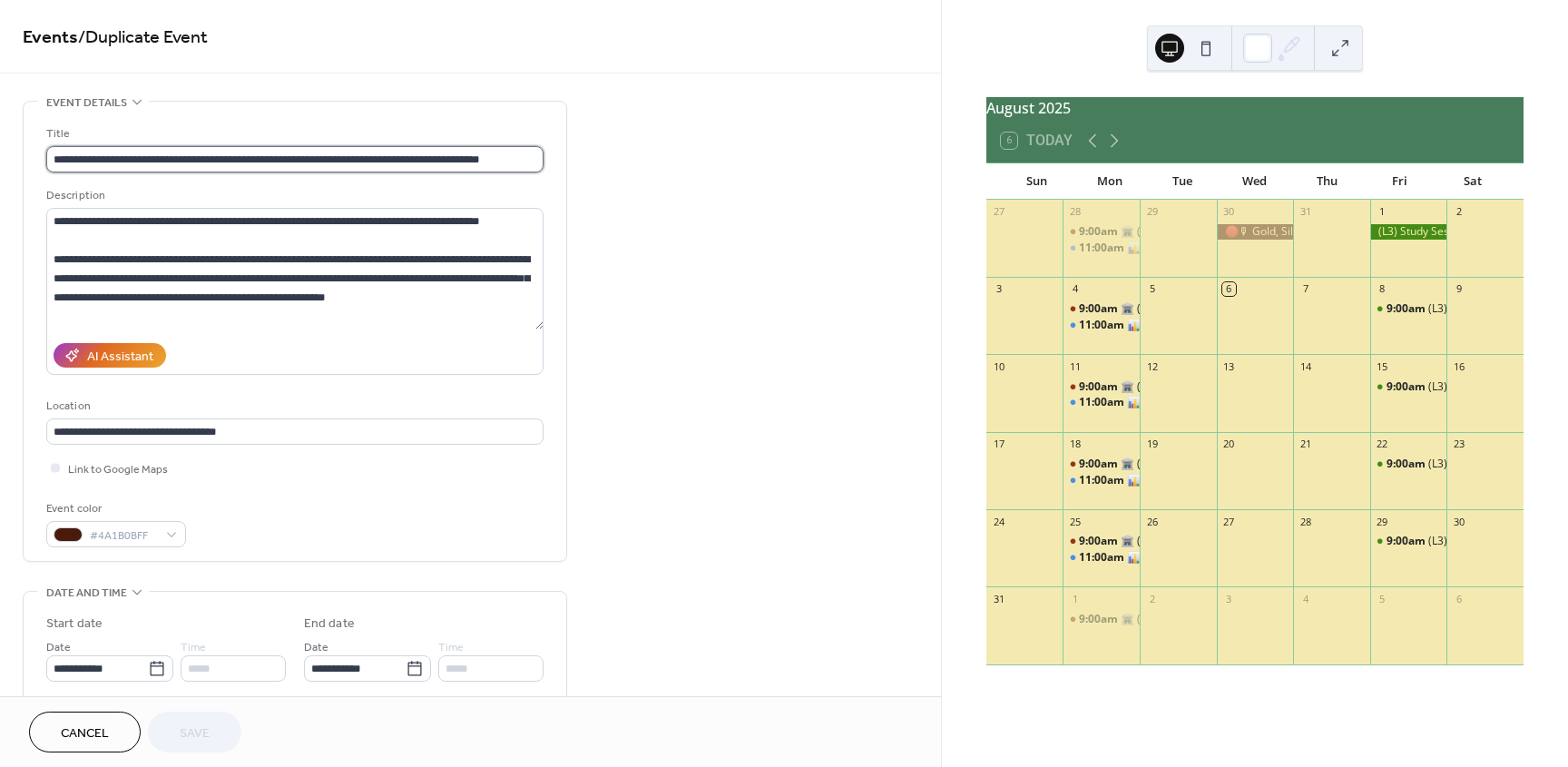 click on "**********" at bounding box center (295, 159) 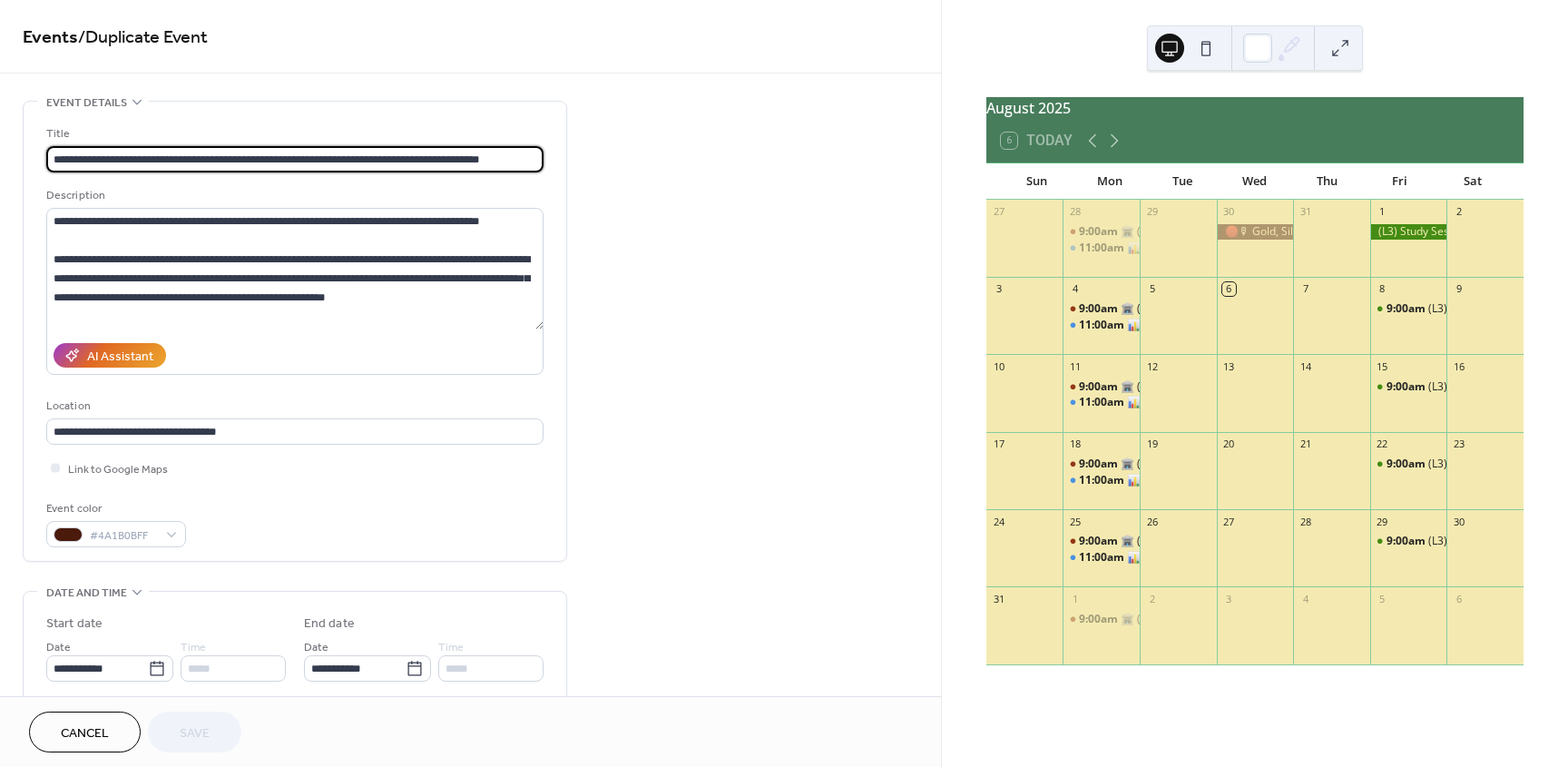 click on "**********" at bounding box center (295, 159) 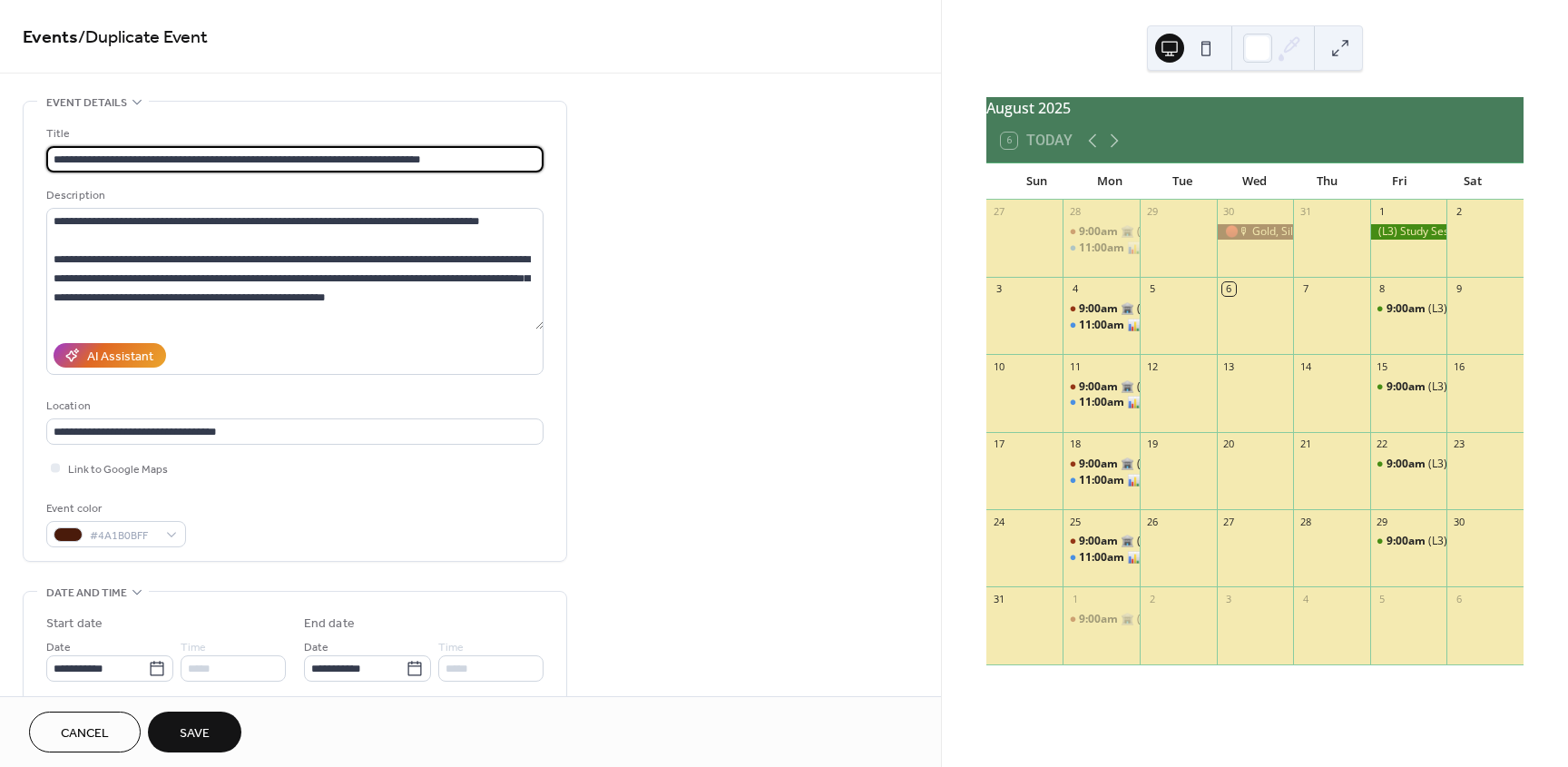 type on "**********" 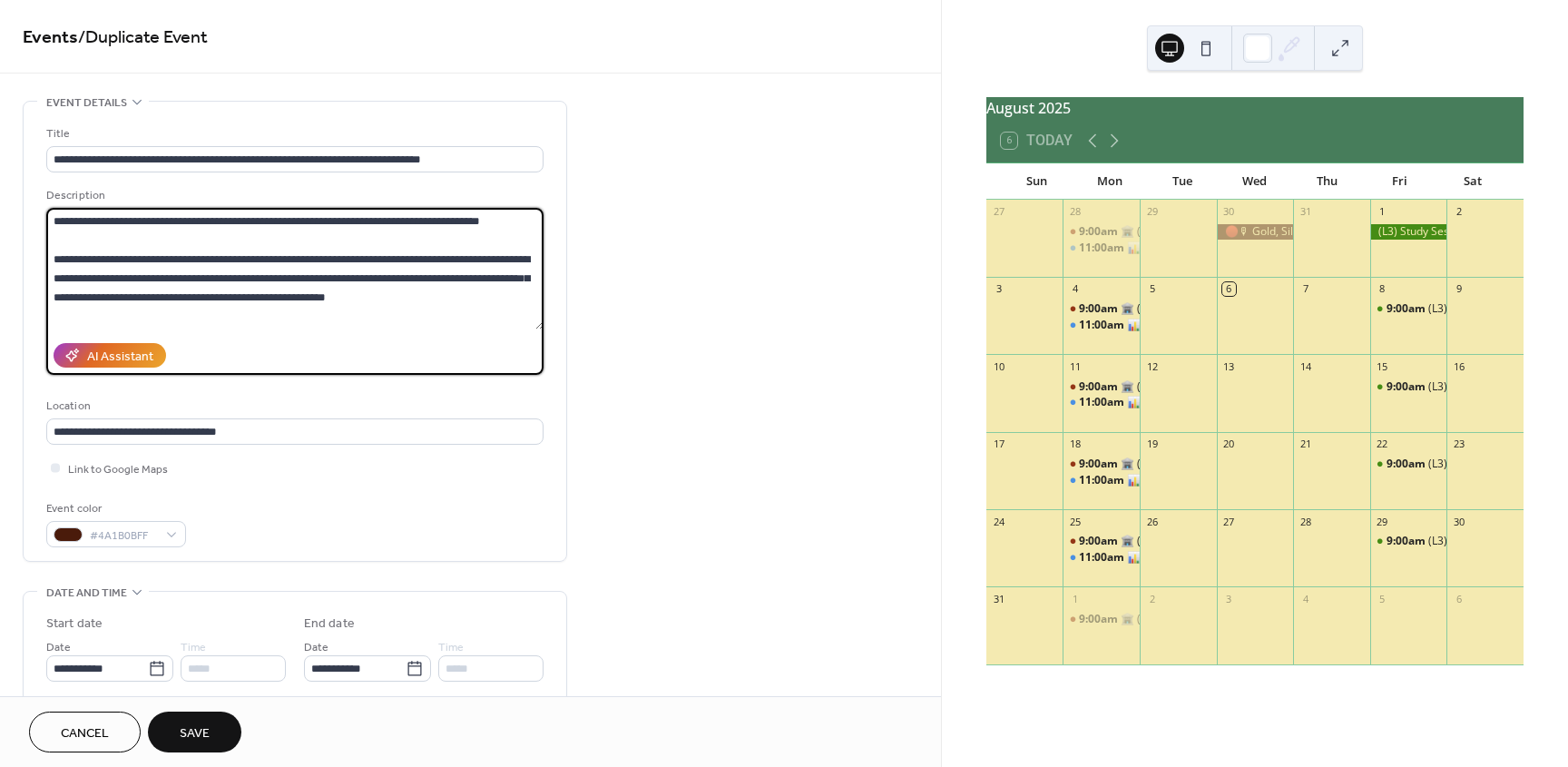 click at bounding box center (295, 269) 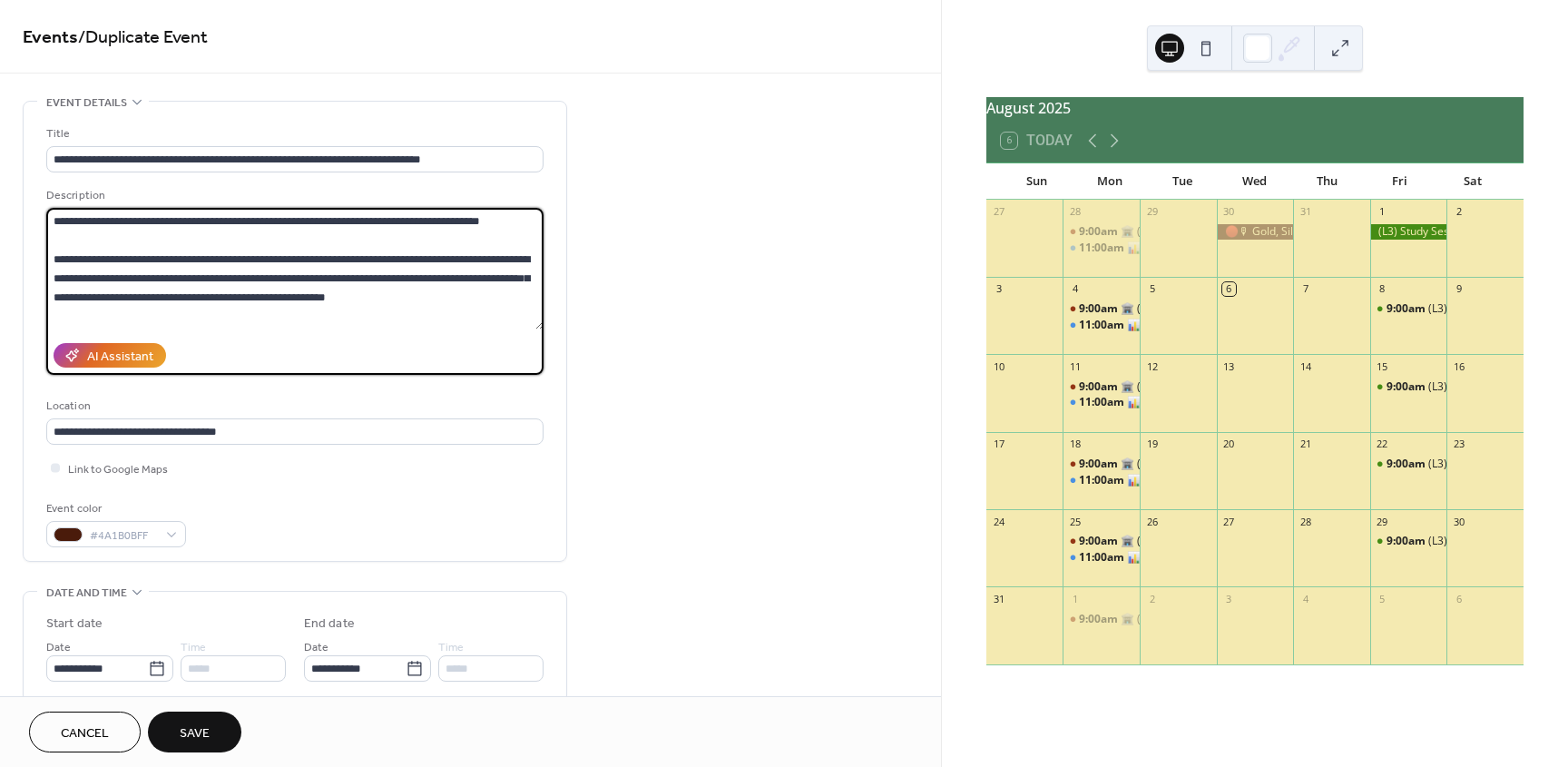paste on "**********" 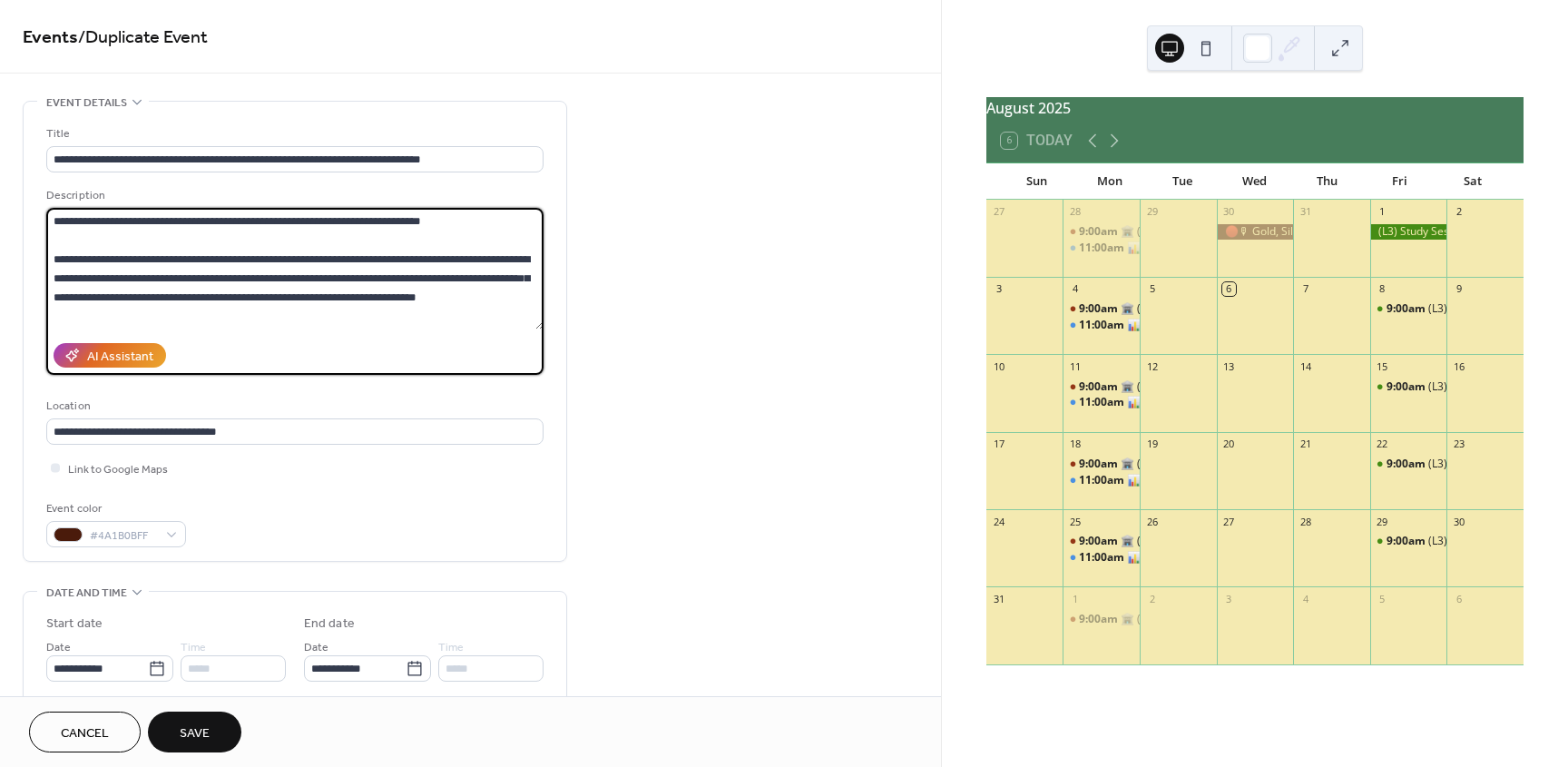 scroll, scrollTop: 550, scrollLeft: 0, axis: vertical 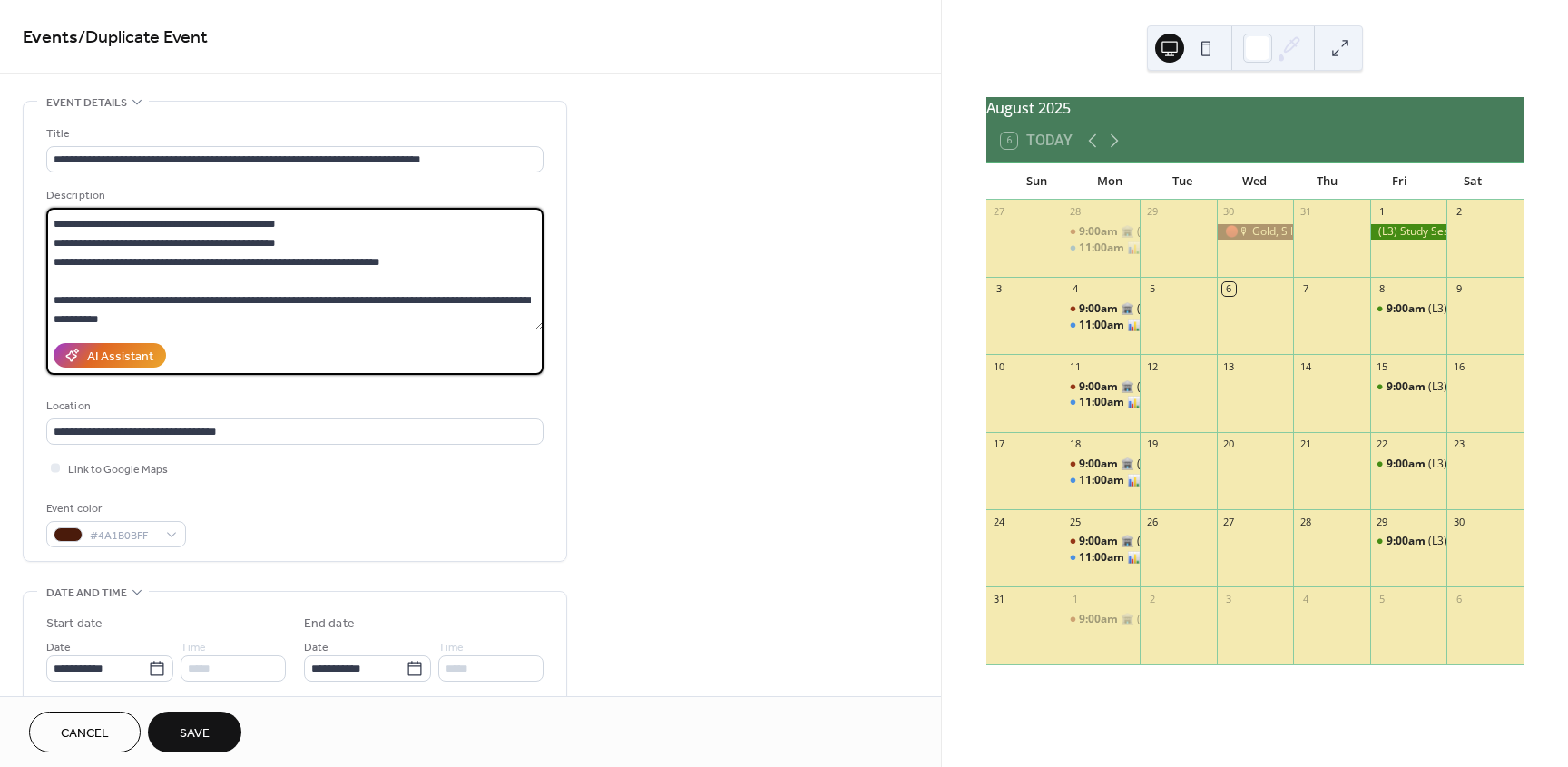 type on "**********" 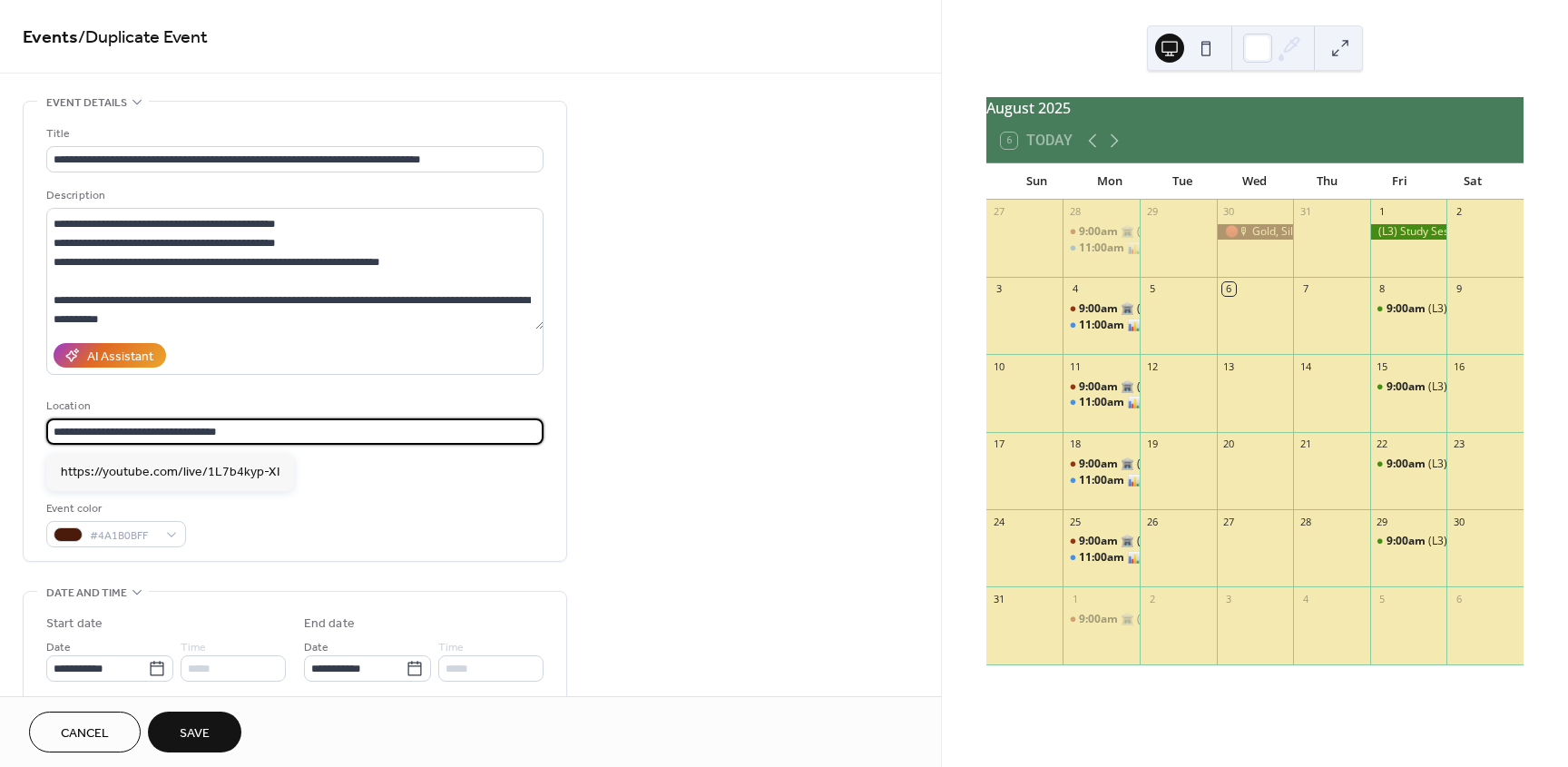 click on "**********" at bounding box center (295, 431) 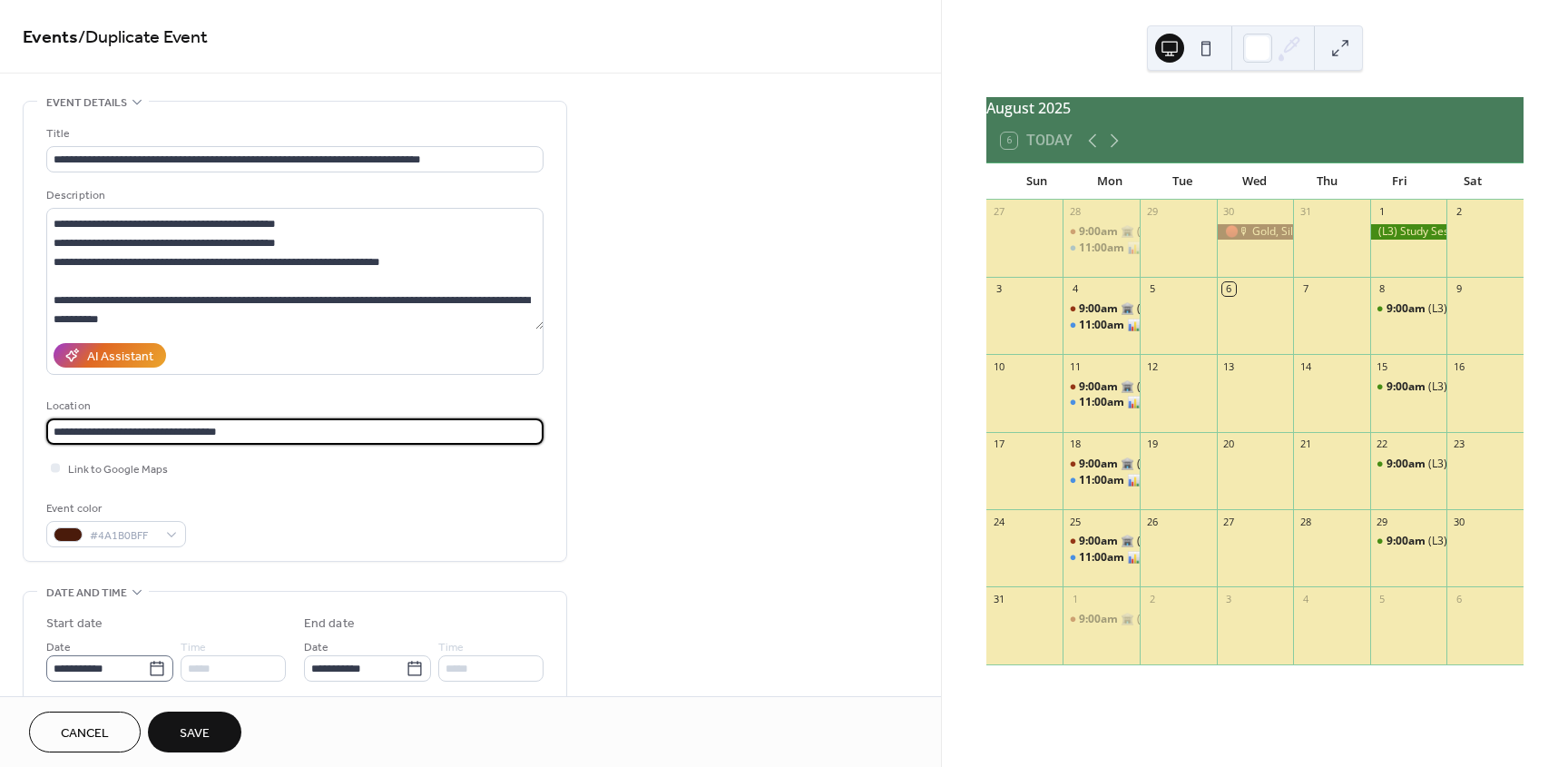 type on "**********" 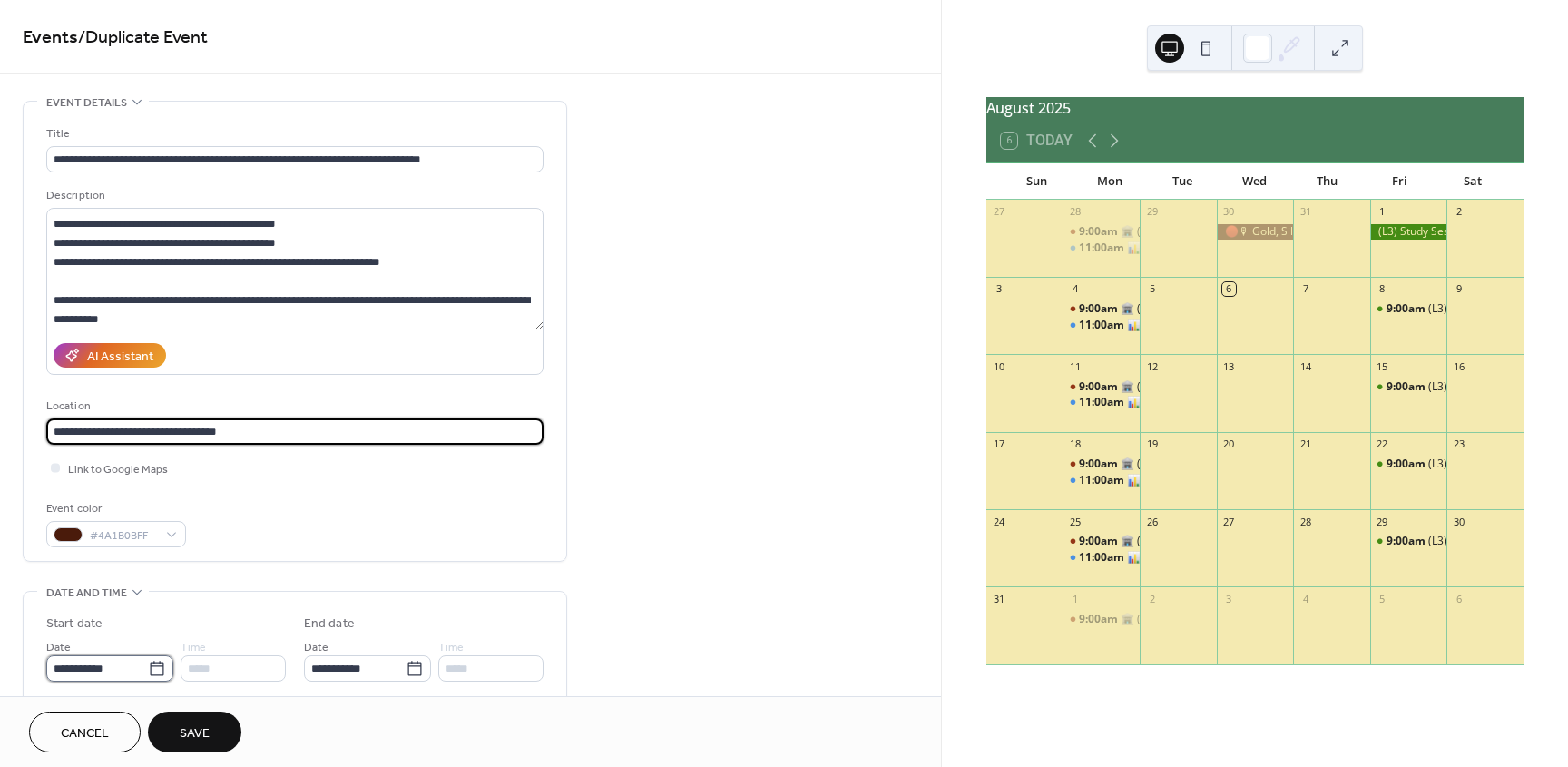 click on "**********" at bounding box center [97, 668] 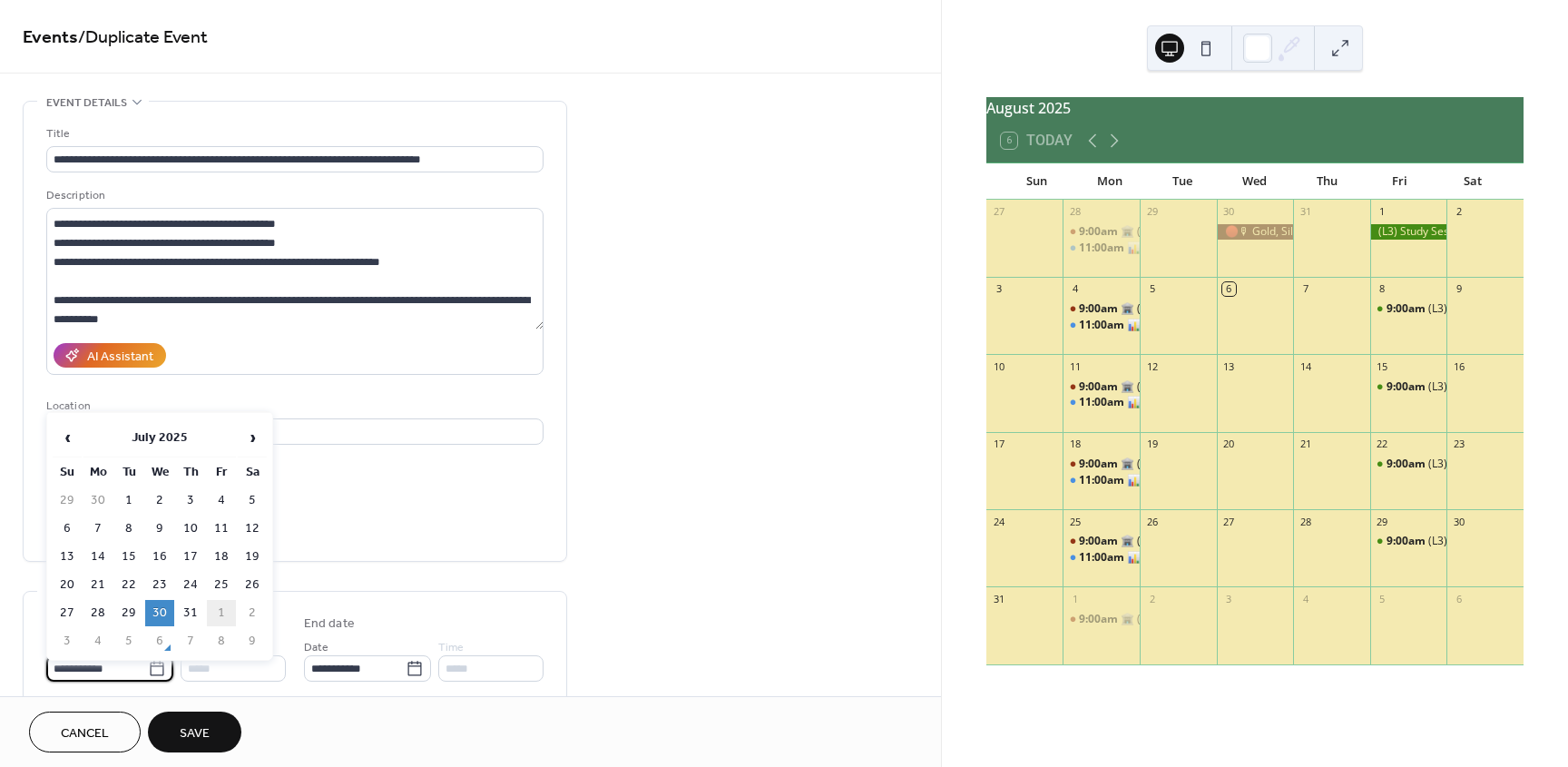 click on "1" at bounding box center [221, 613] 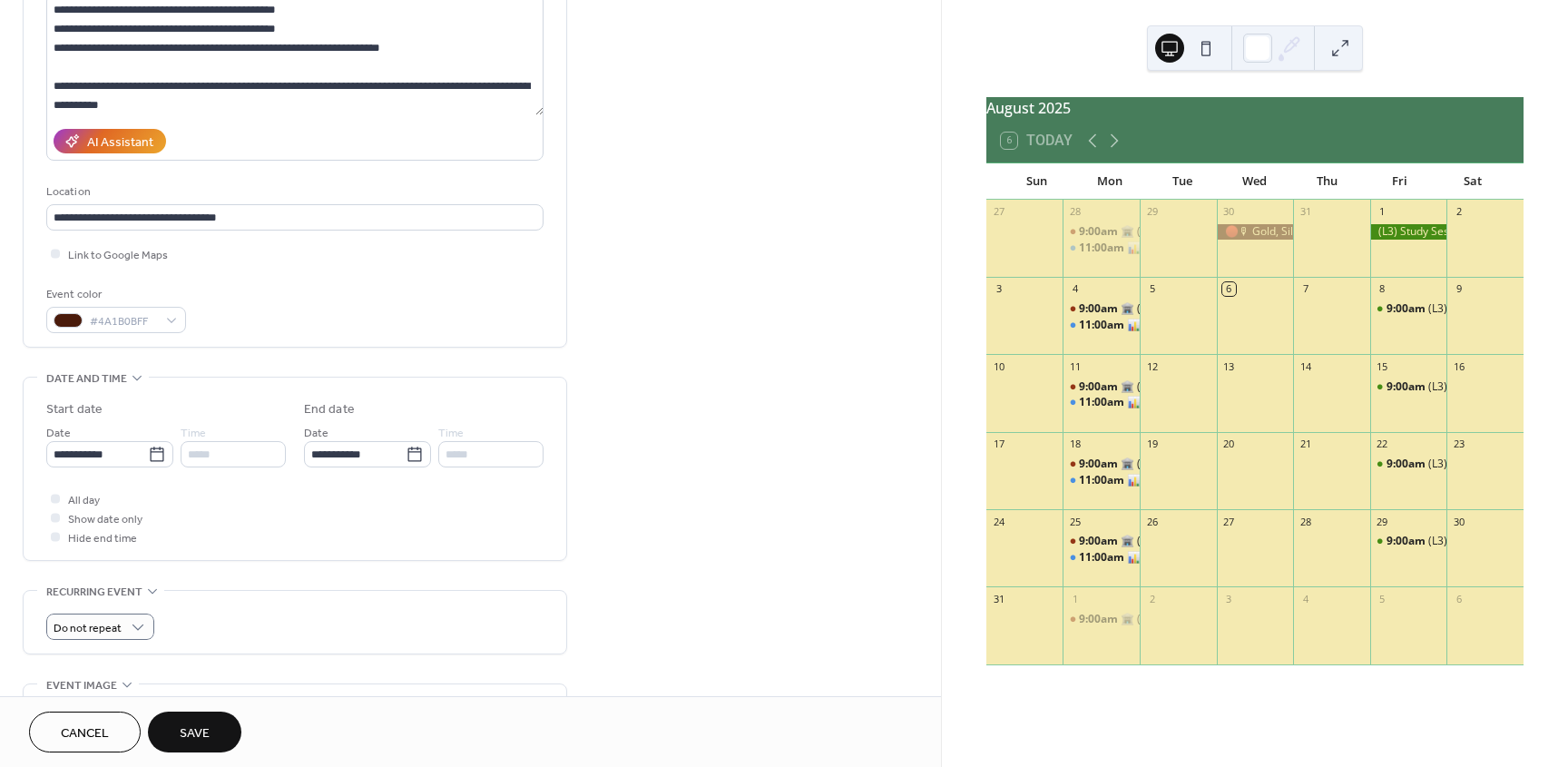 scroll, scrollTop: 272, scrollLeft: 0, axis: vertical 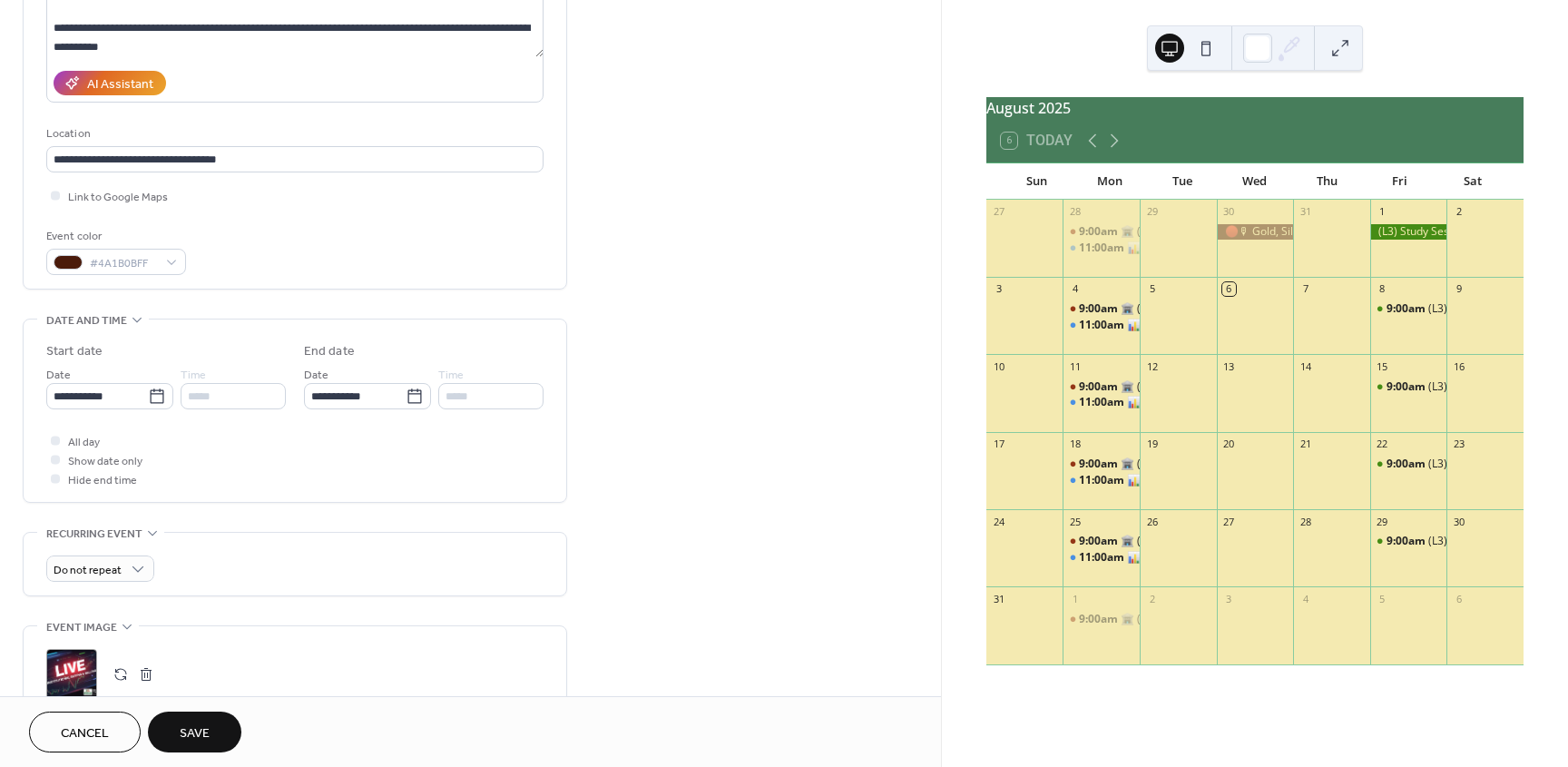 click at bounding box center (121, 674) 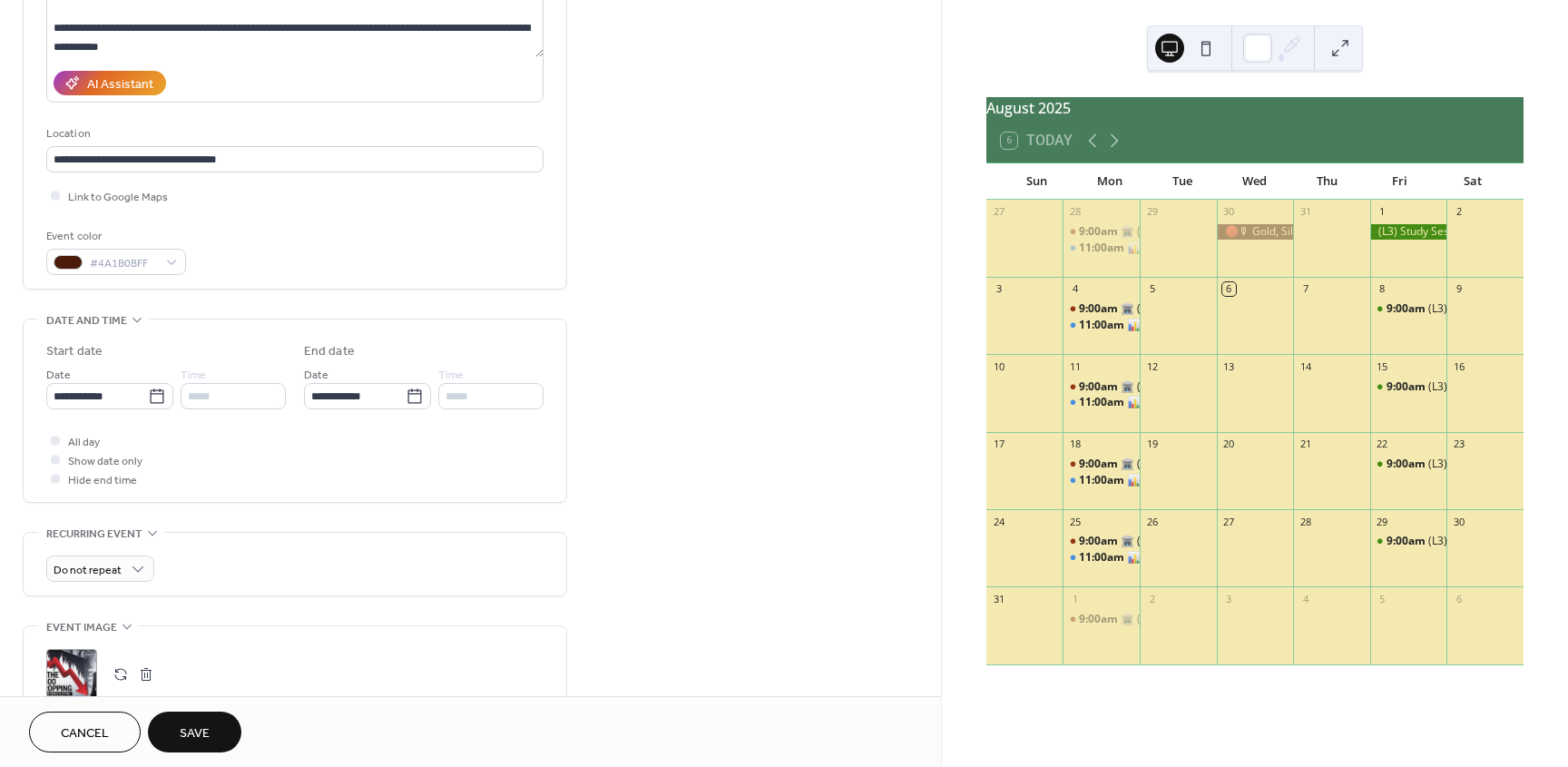 click on "Save" at bounding box center [194, 733] 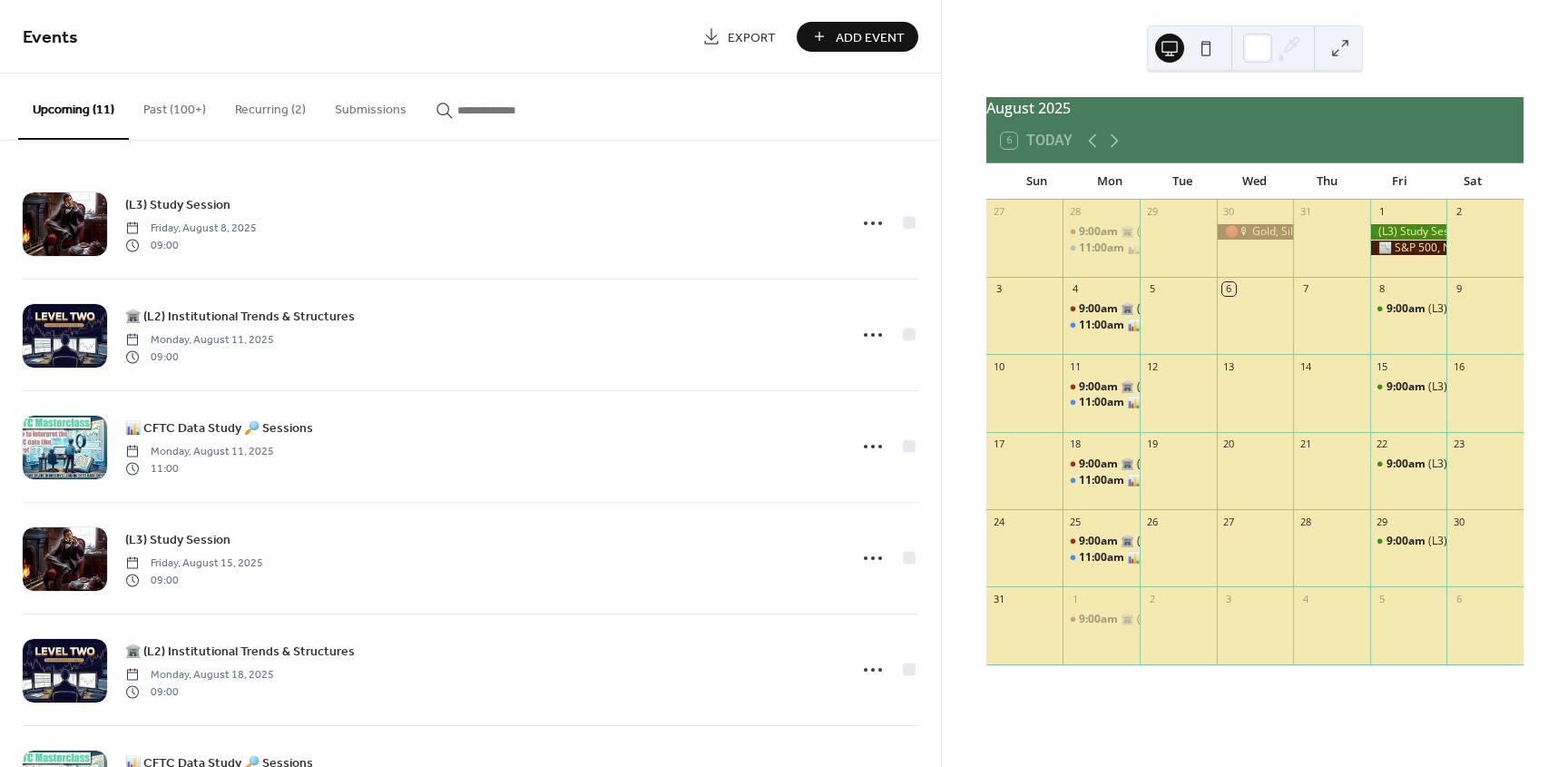click on "Past (100+)" at bounding box center (174, 105) 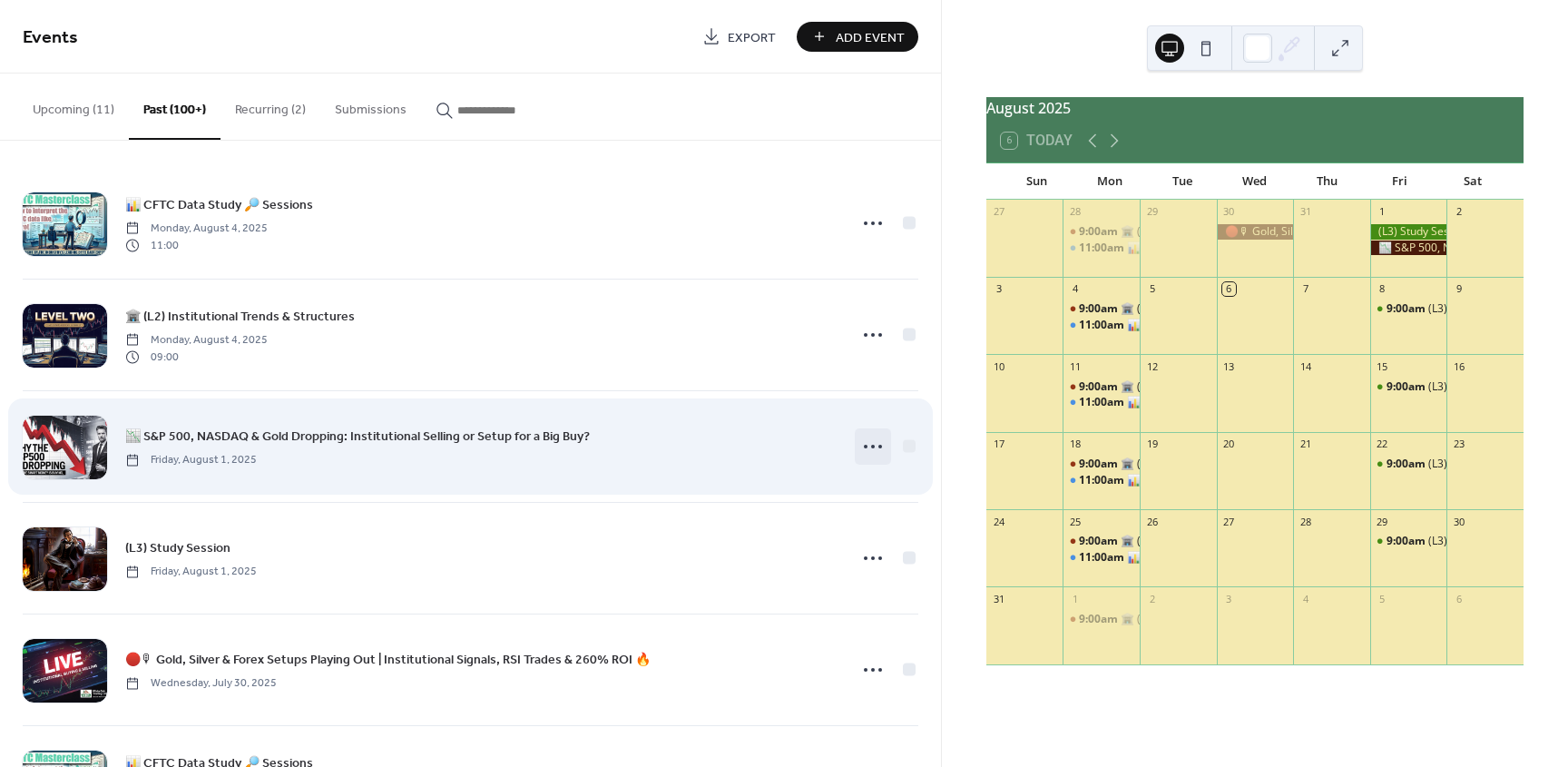 click 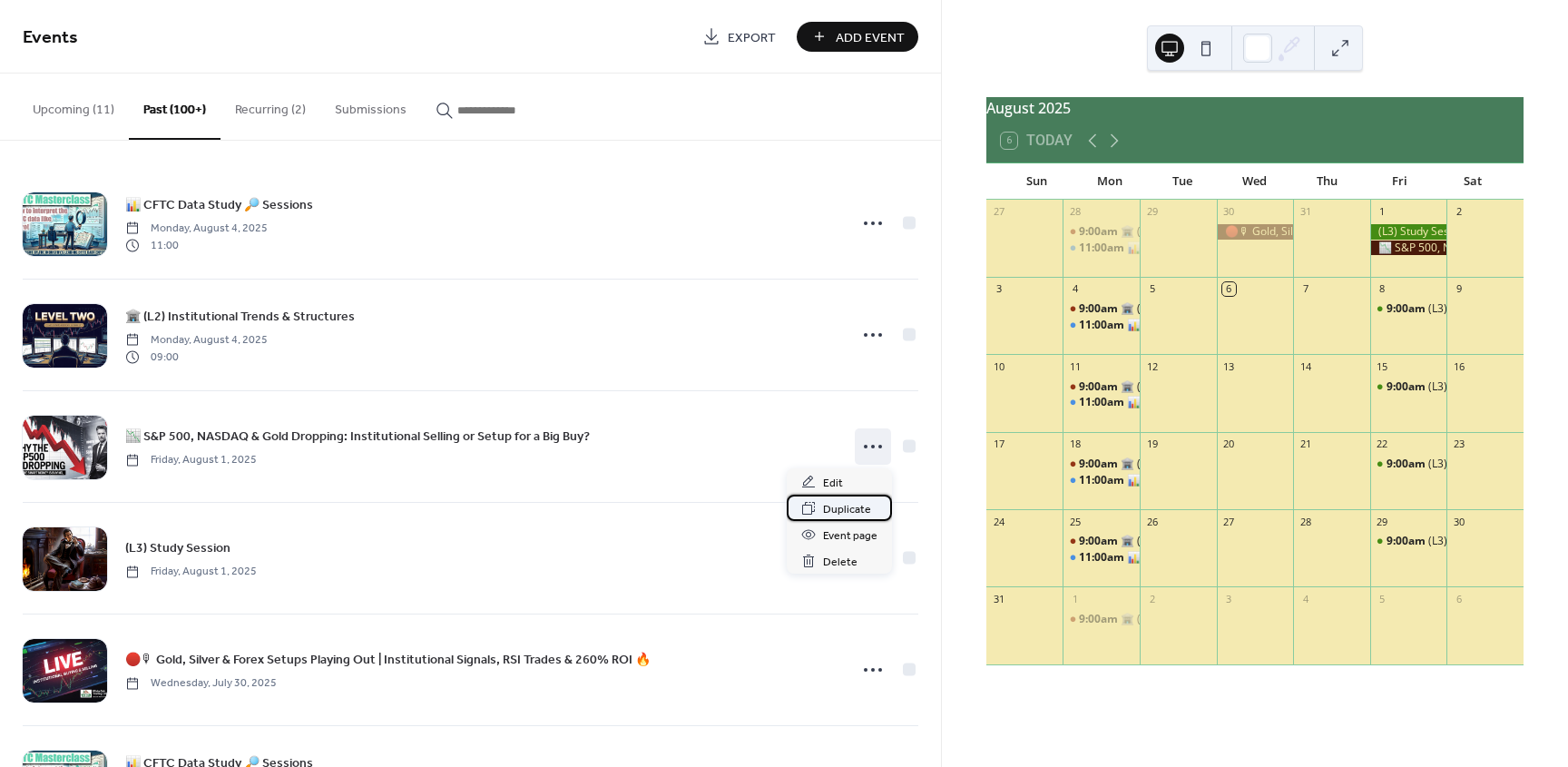 click on "Duplicate" at bounding box center (847, 509) 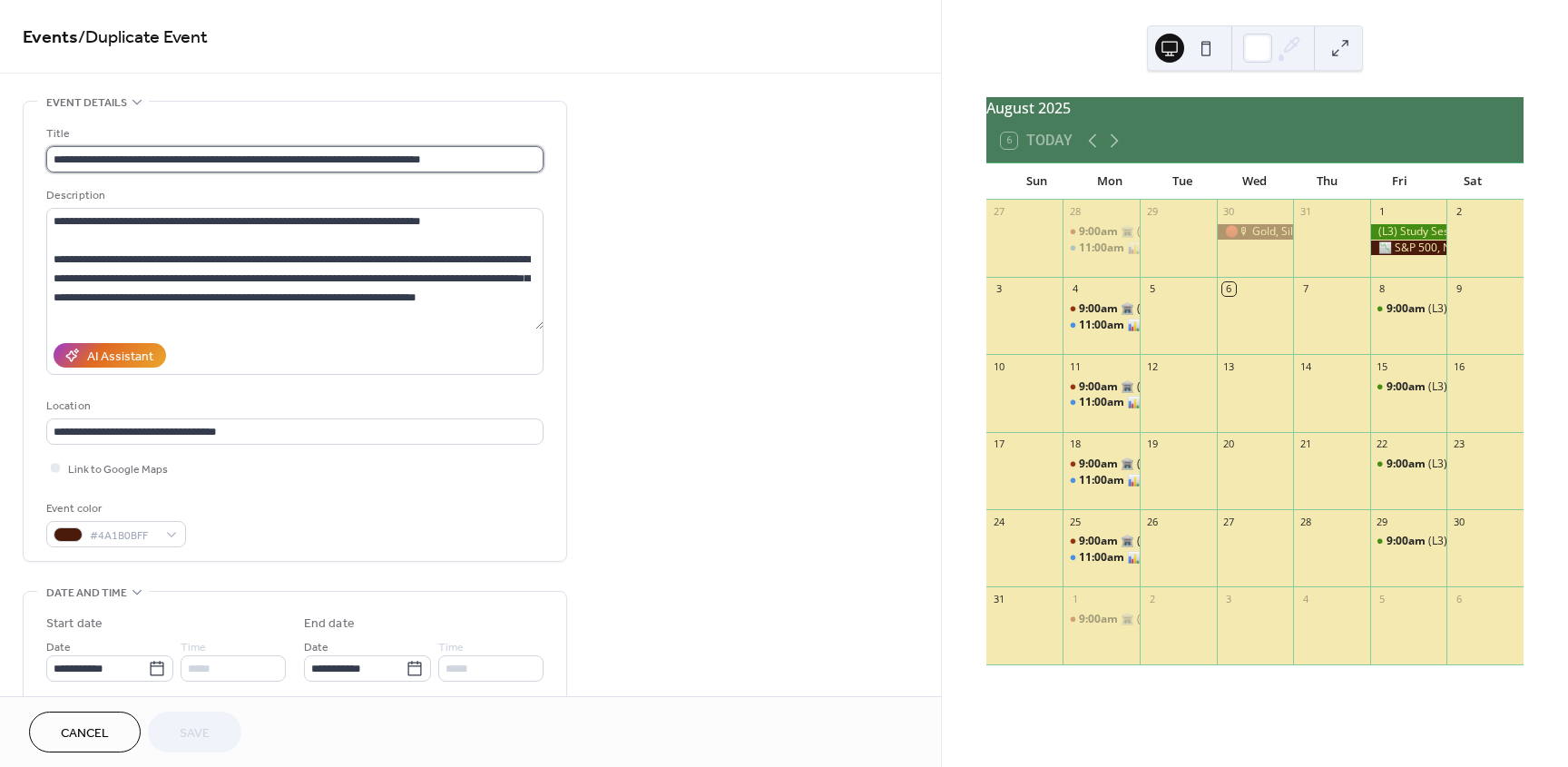 click on "**********" at bounding box center (295, 159) 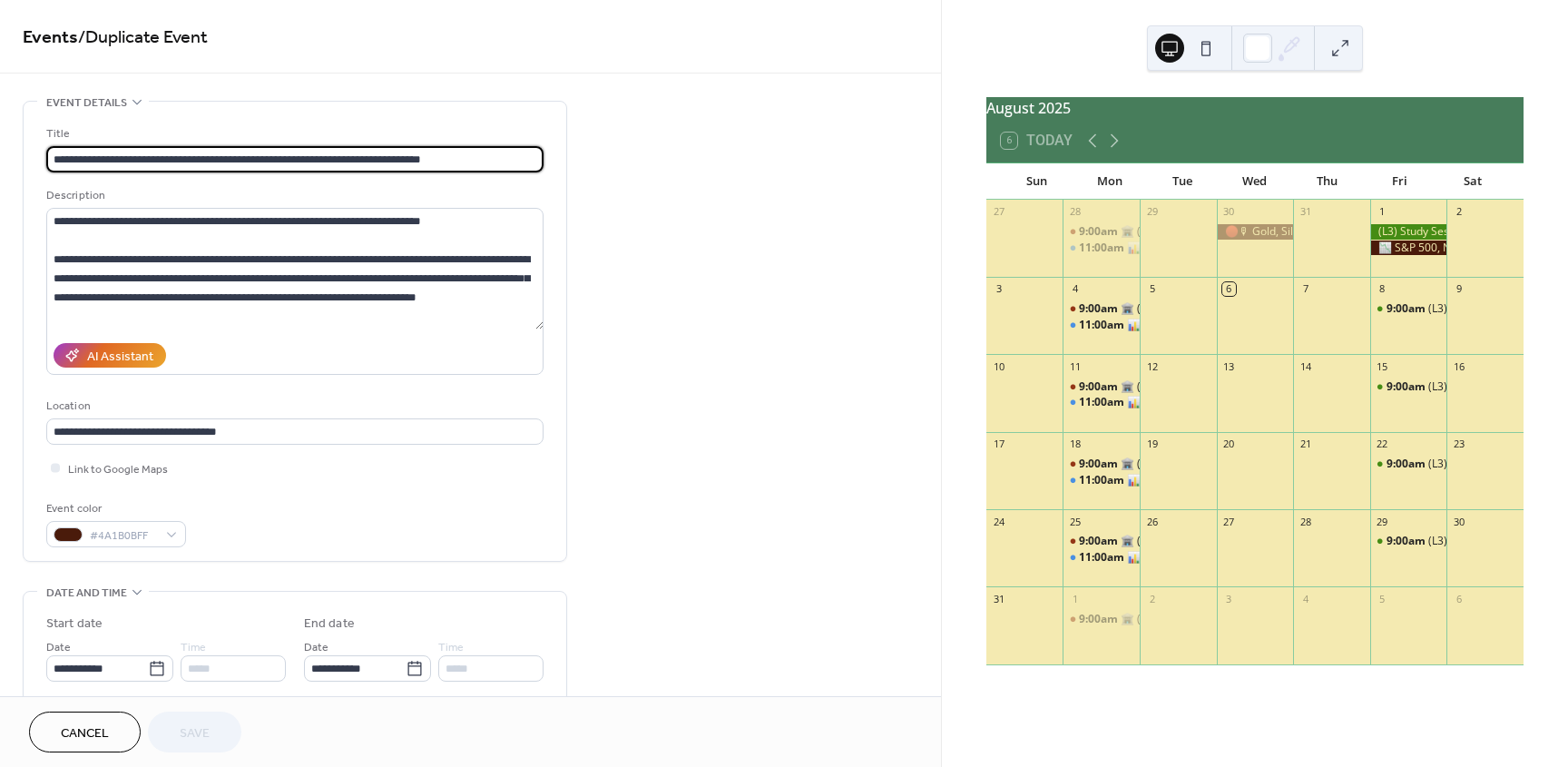 click on "**********" at bounding box center (295, 159) 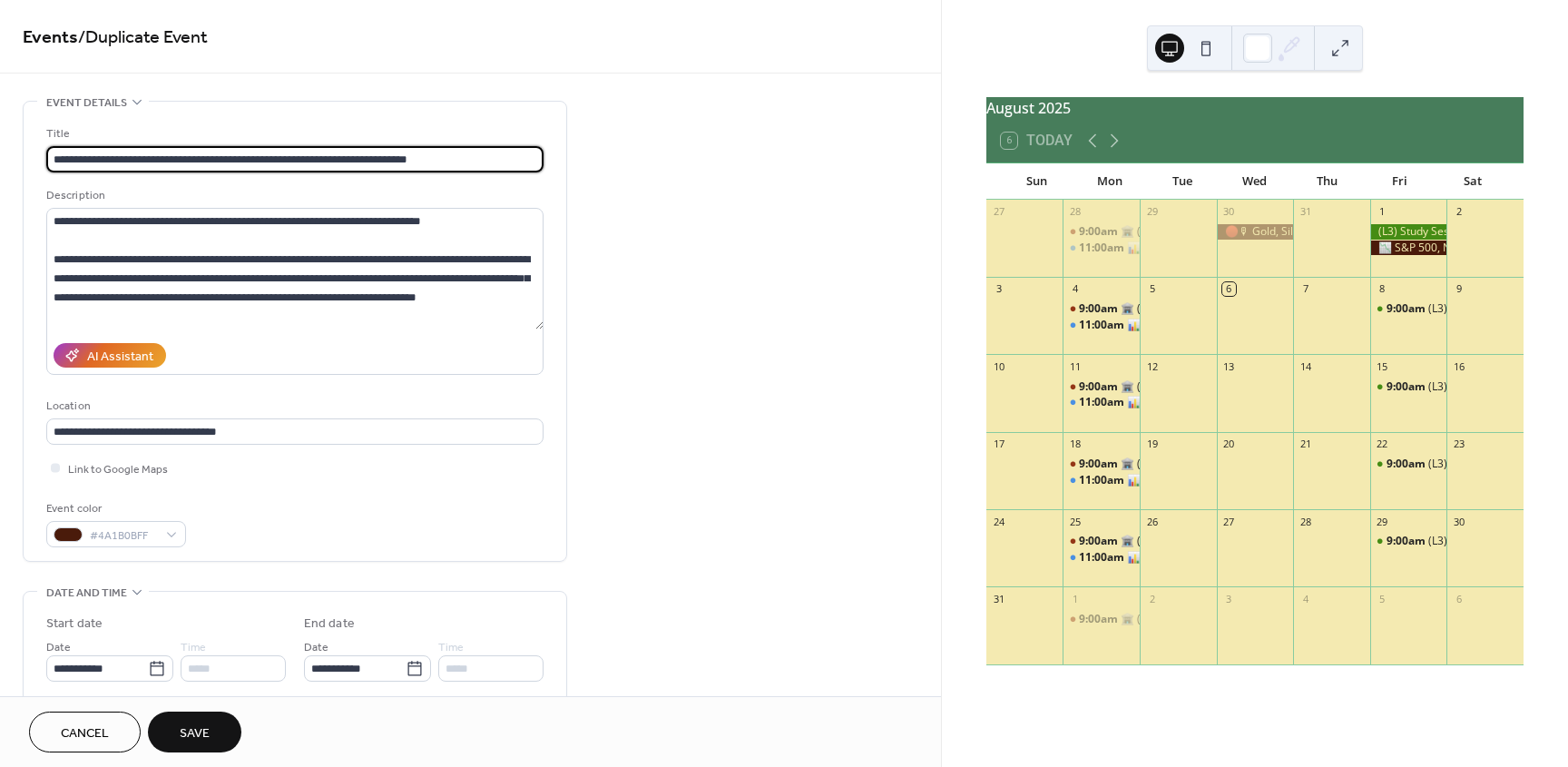 type on "**********" 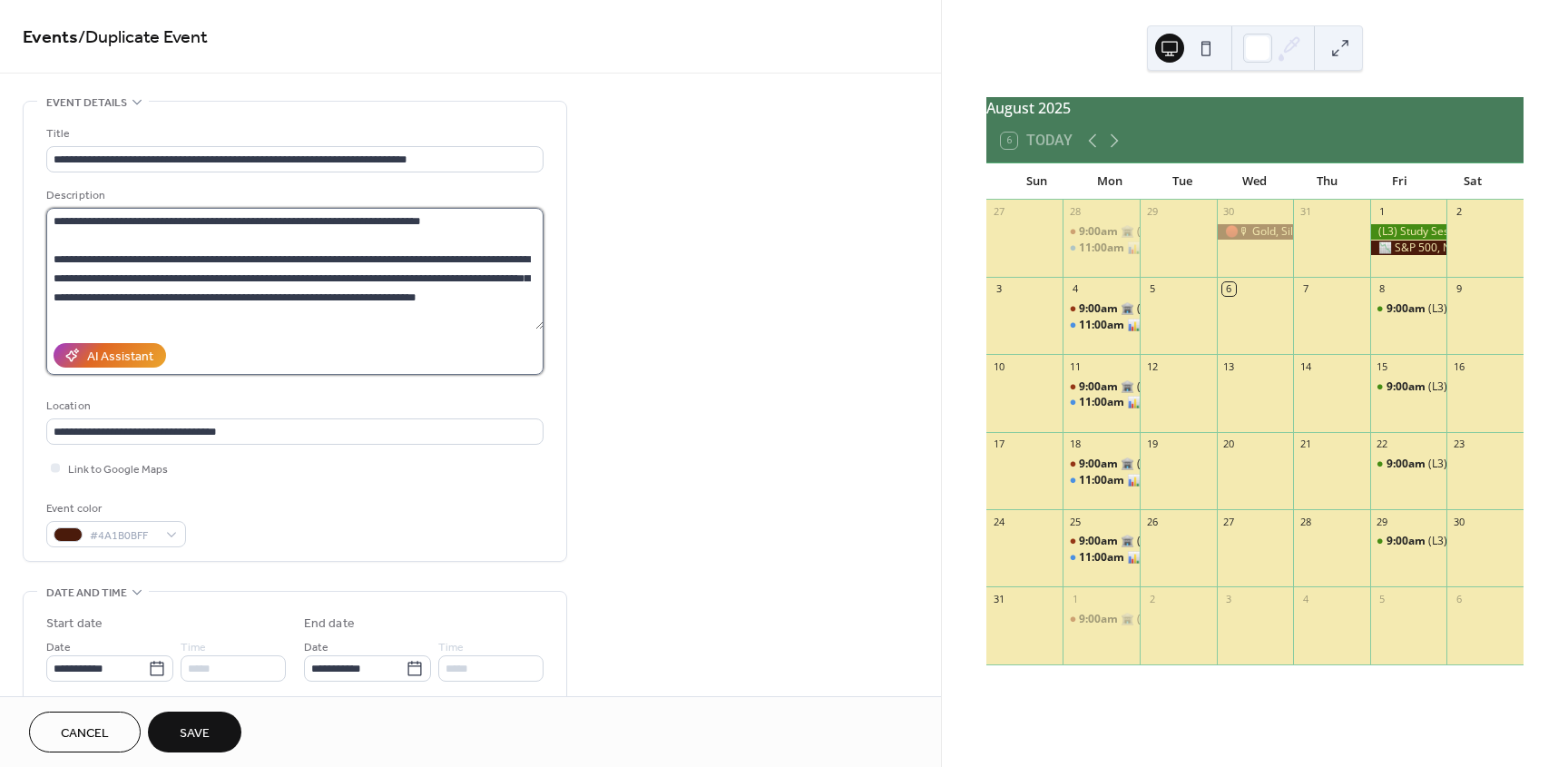 click at bounding box center [295, 269] 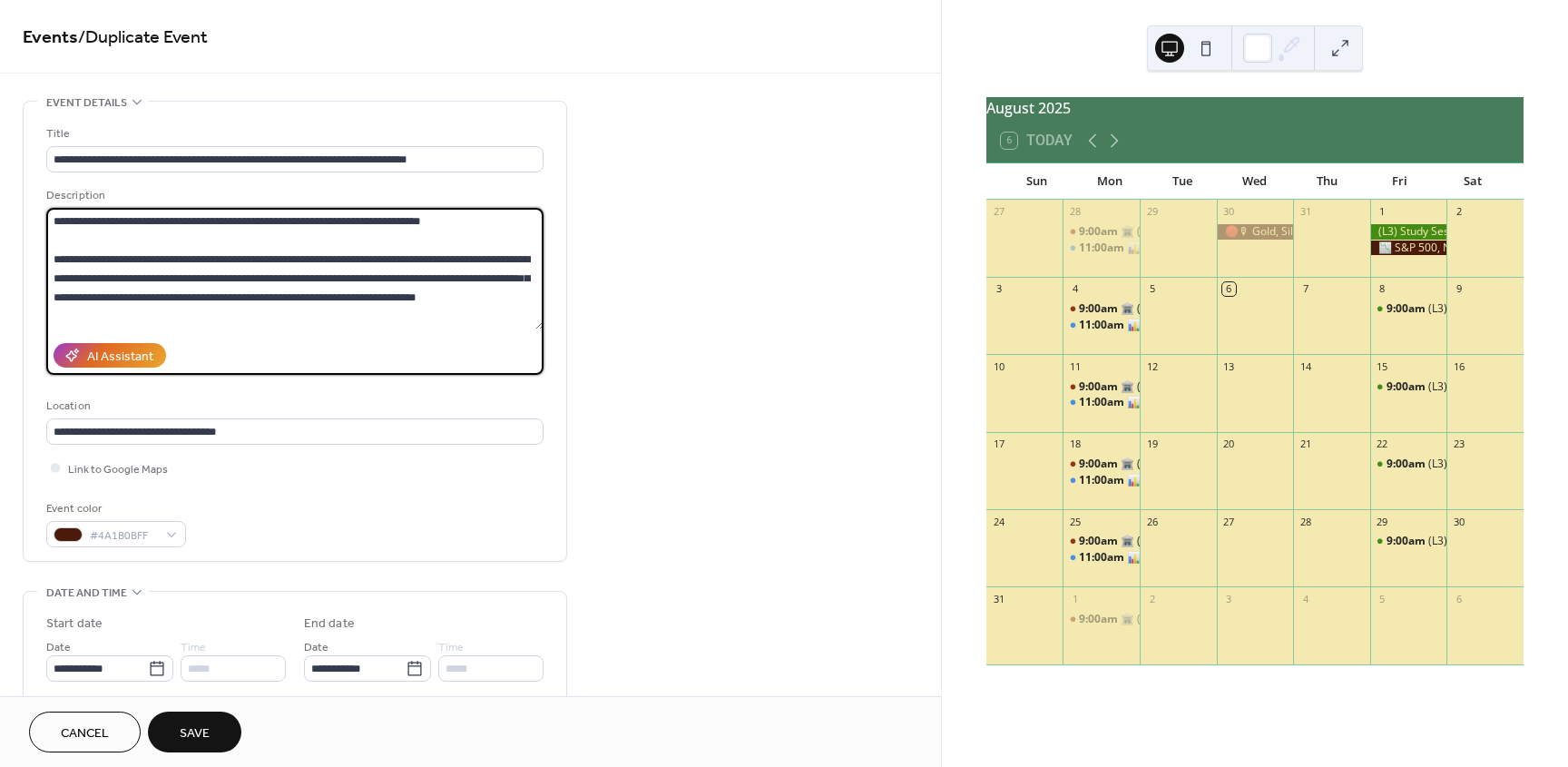 paste on "**********" 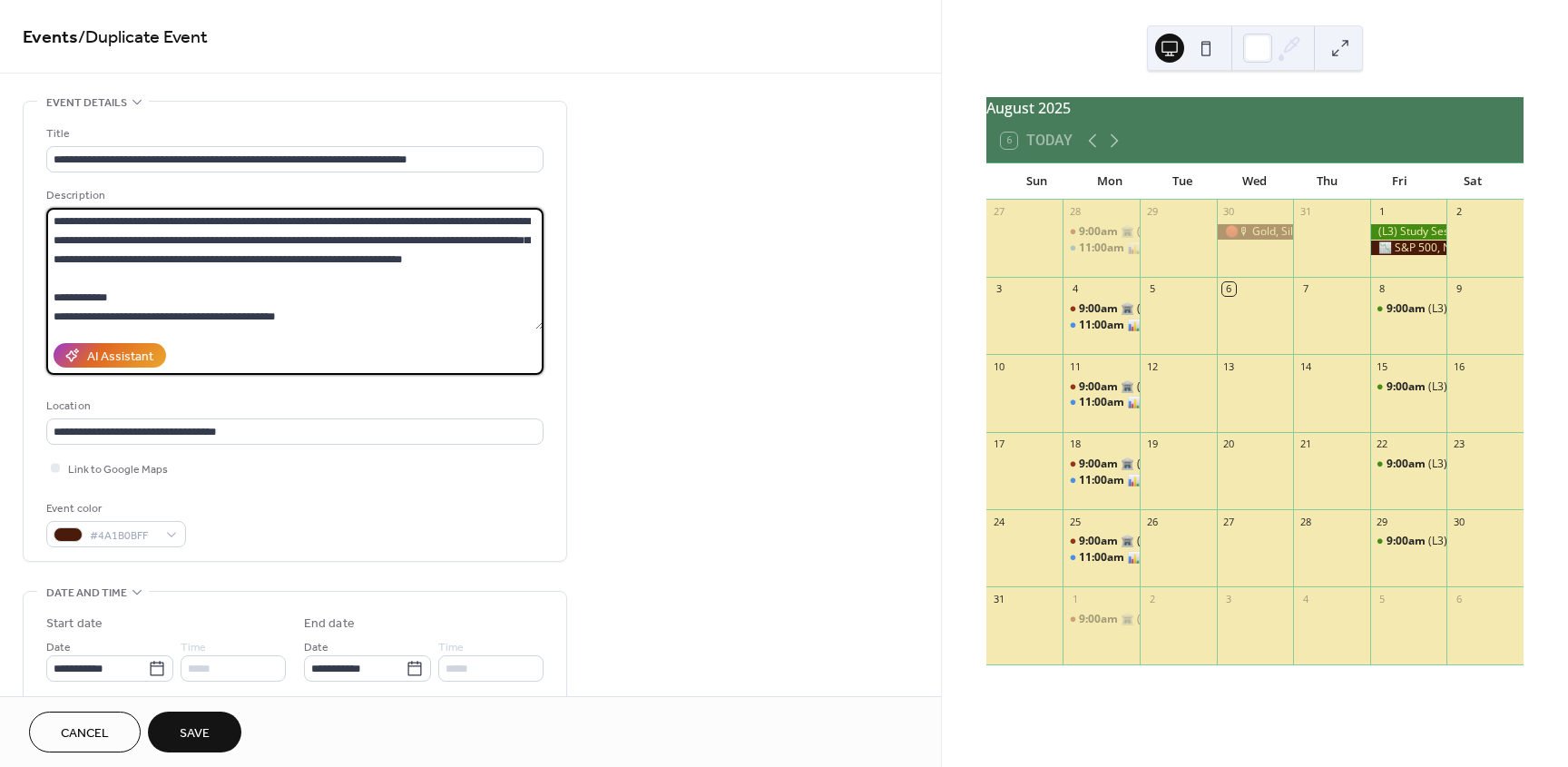 scroll, scrollTop: 417, scrollLeft: 0, axis: vertical 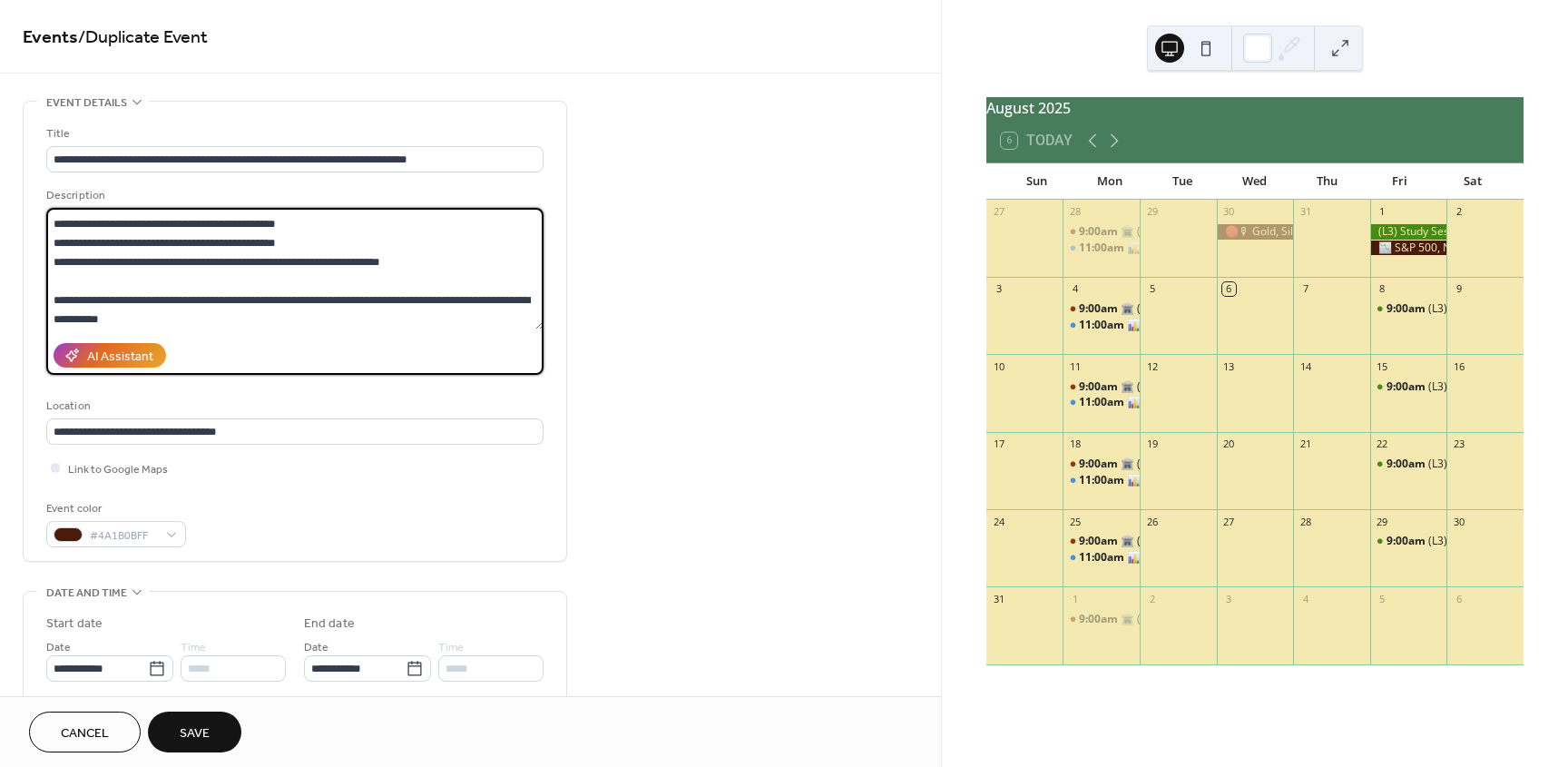type on "**********" 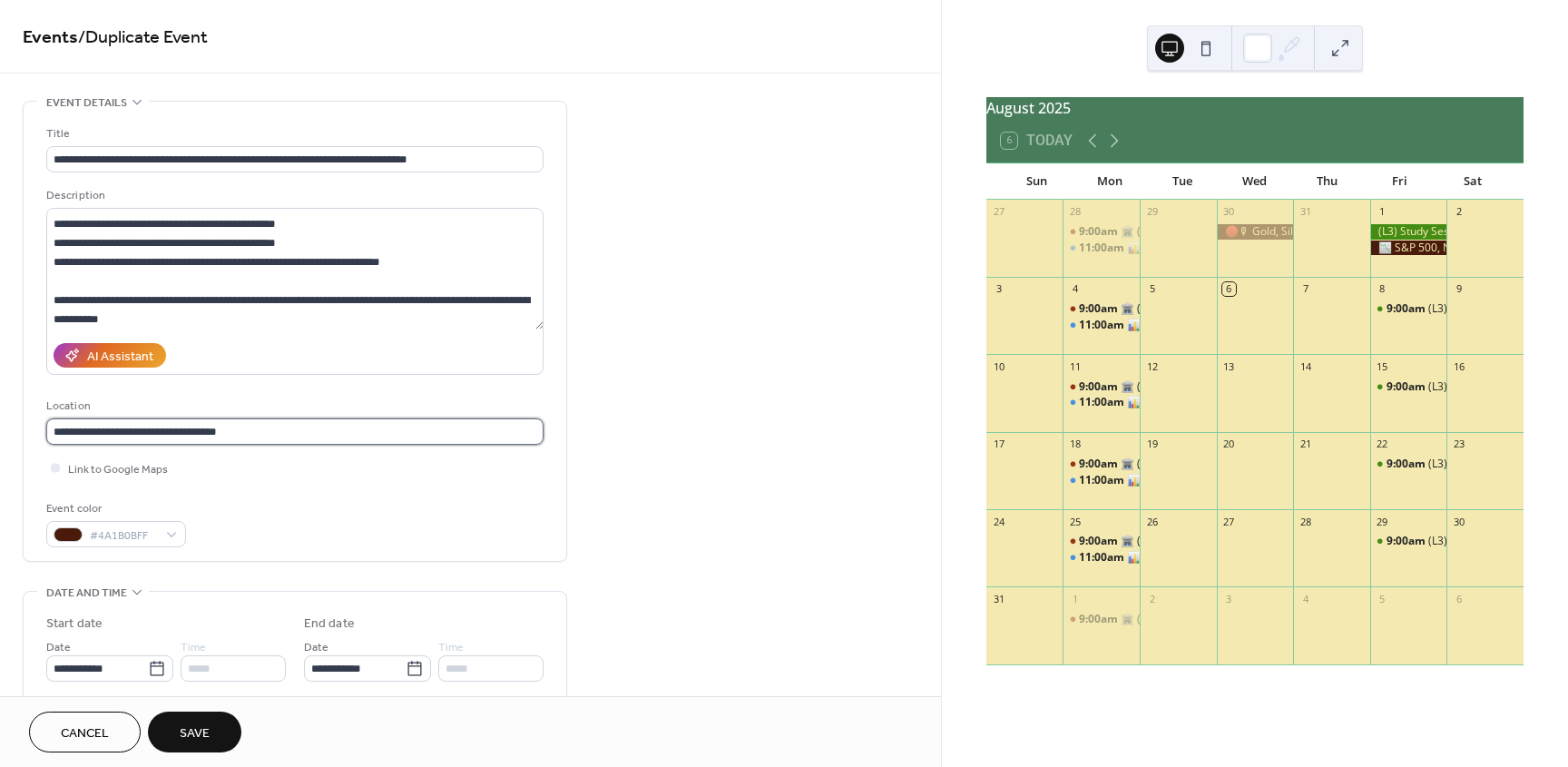 click on "**********" at bounding box center (295, 431) 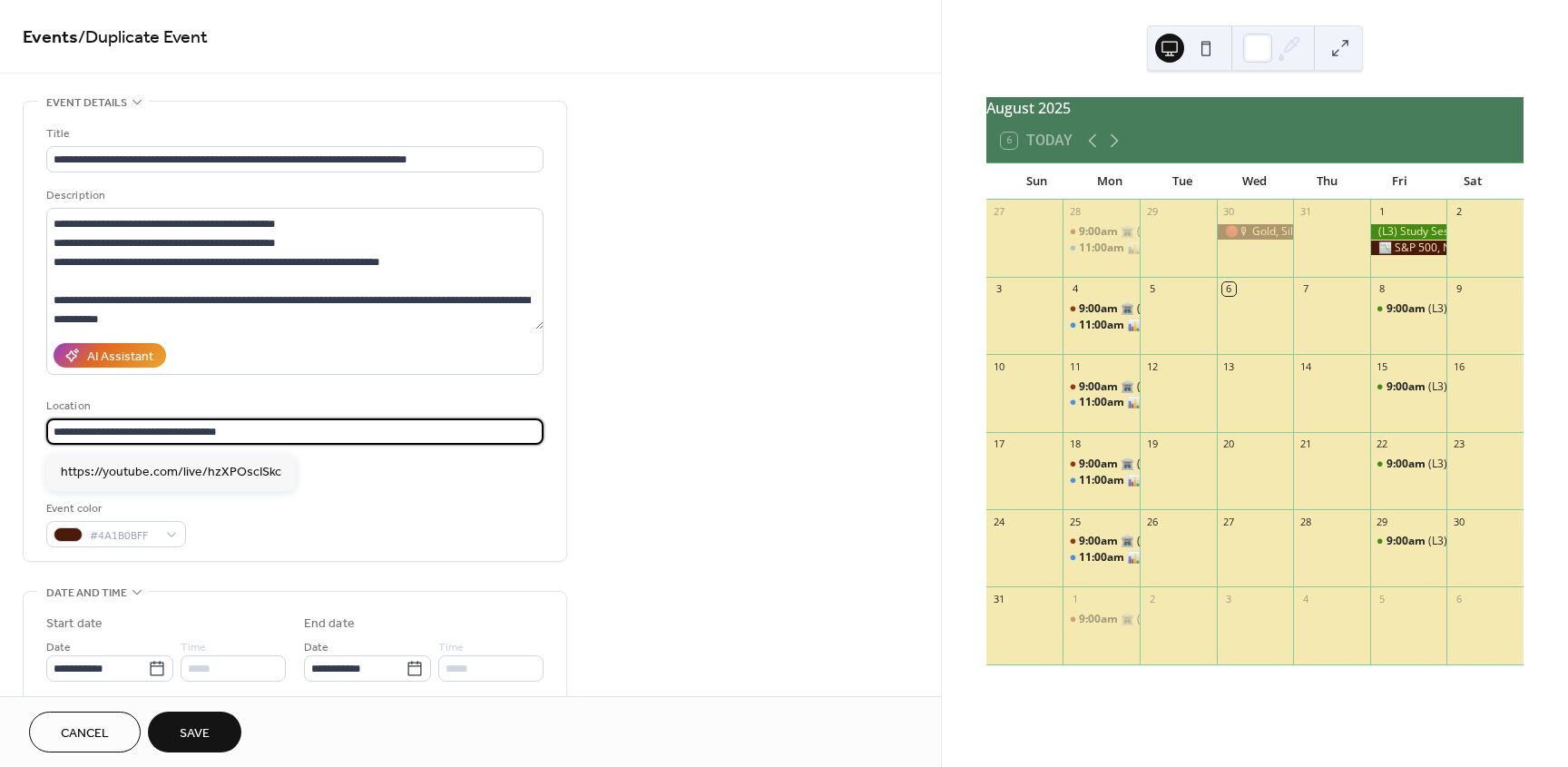 click on "**********" at bounding box center [295, 431] 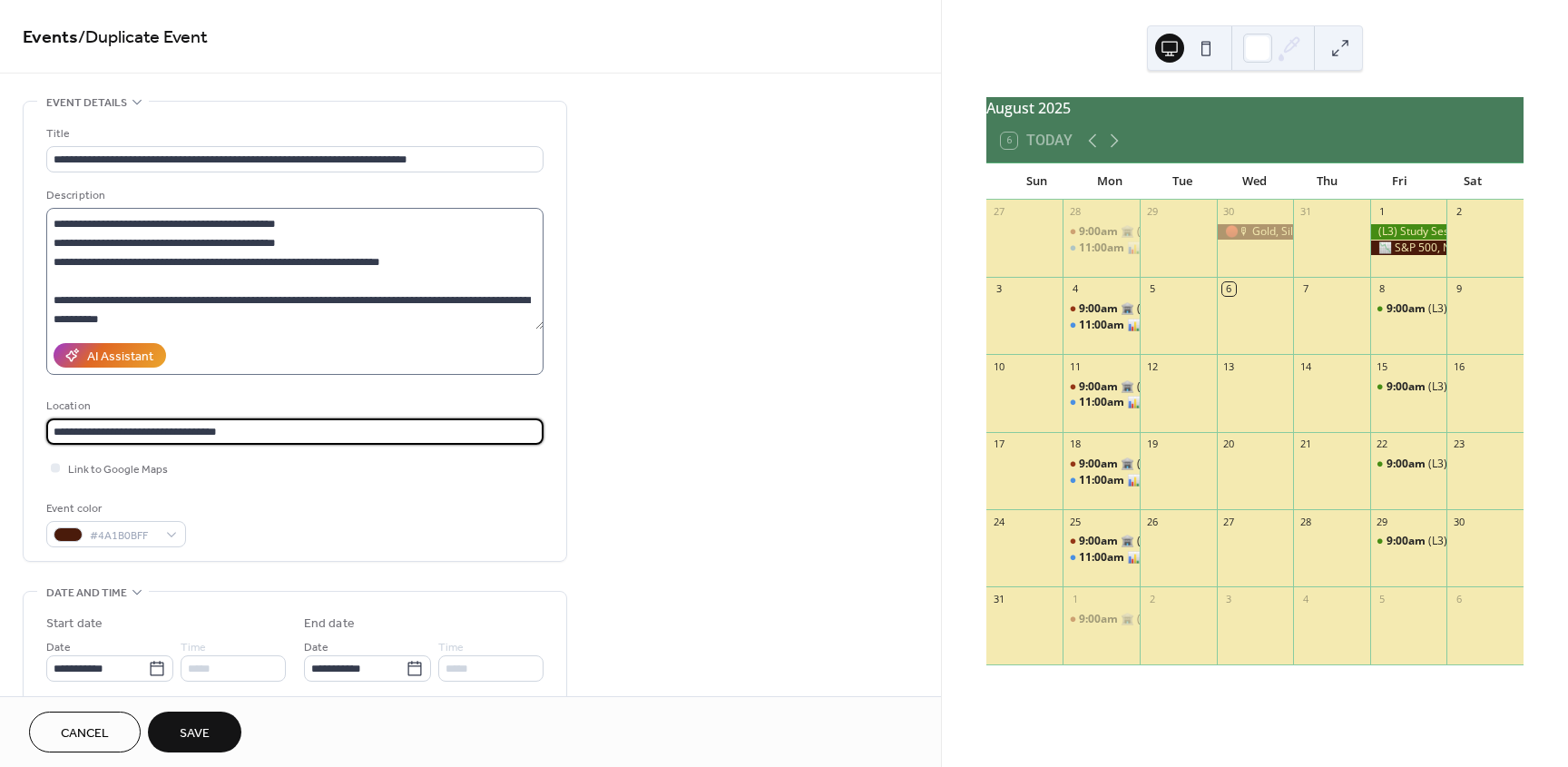 scroll, scrollTop: 419, scrollLeft: 0, axis: vertical 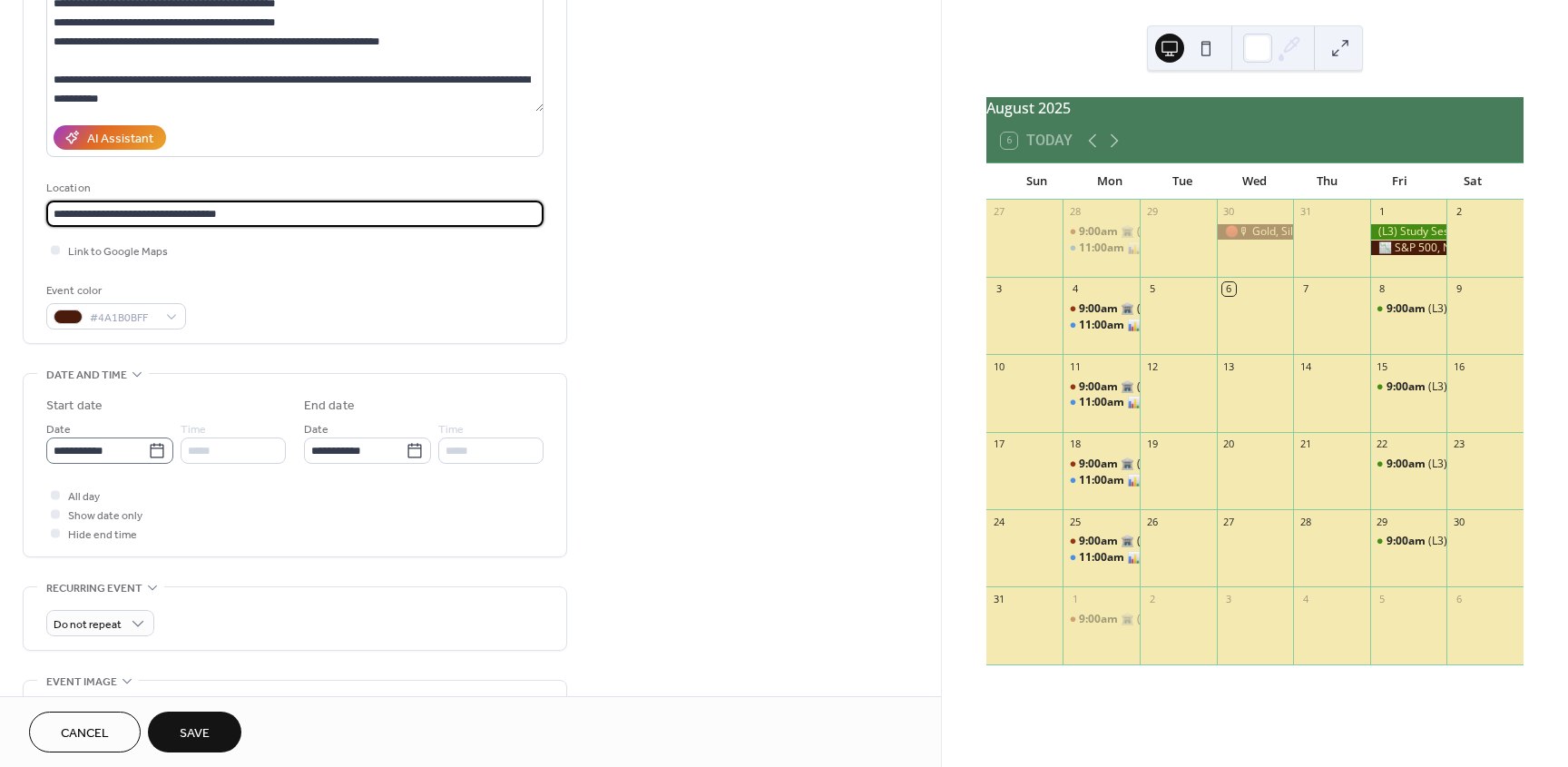 type on "**********" 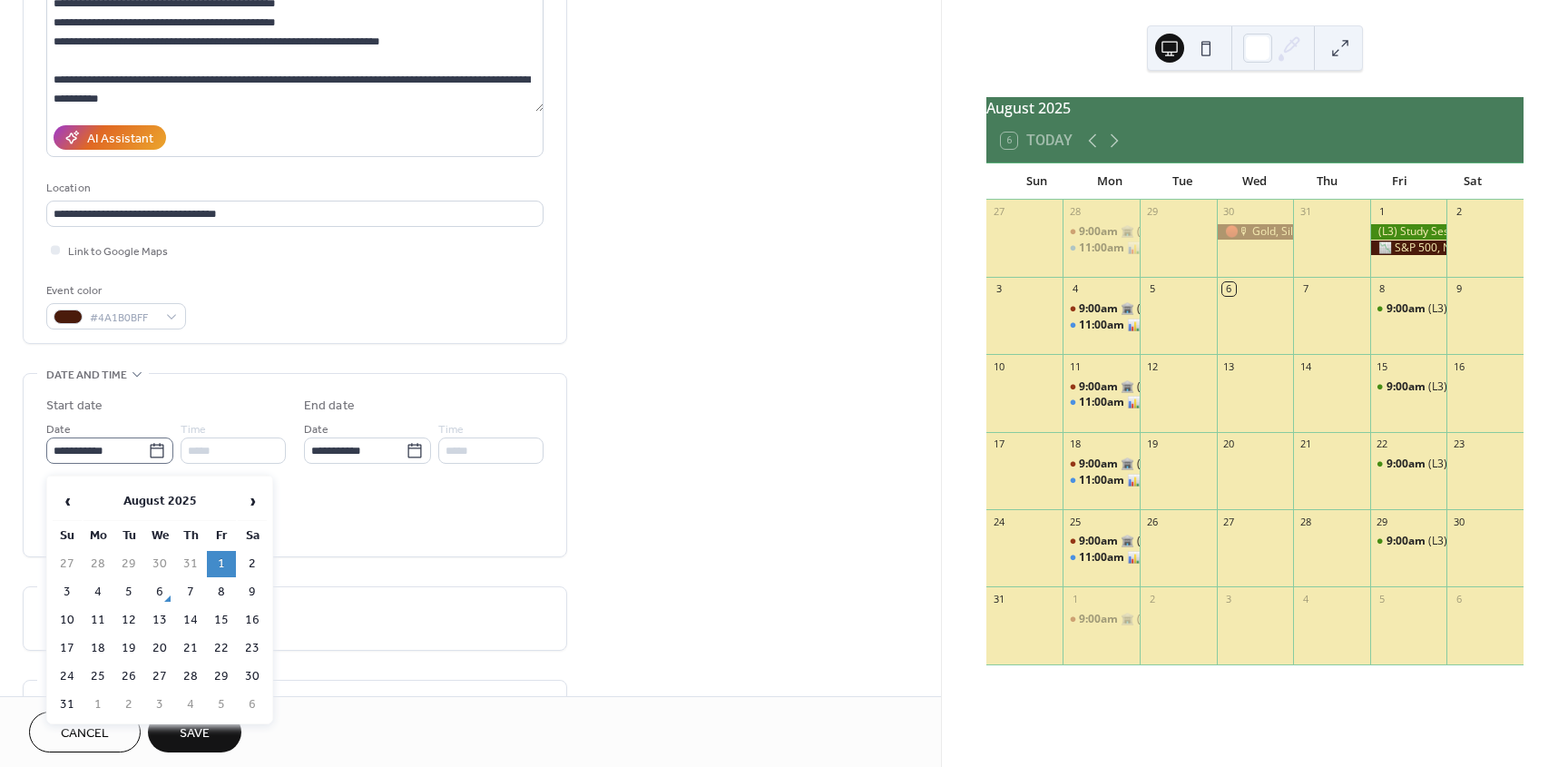 click 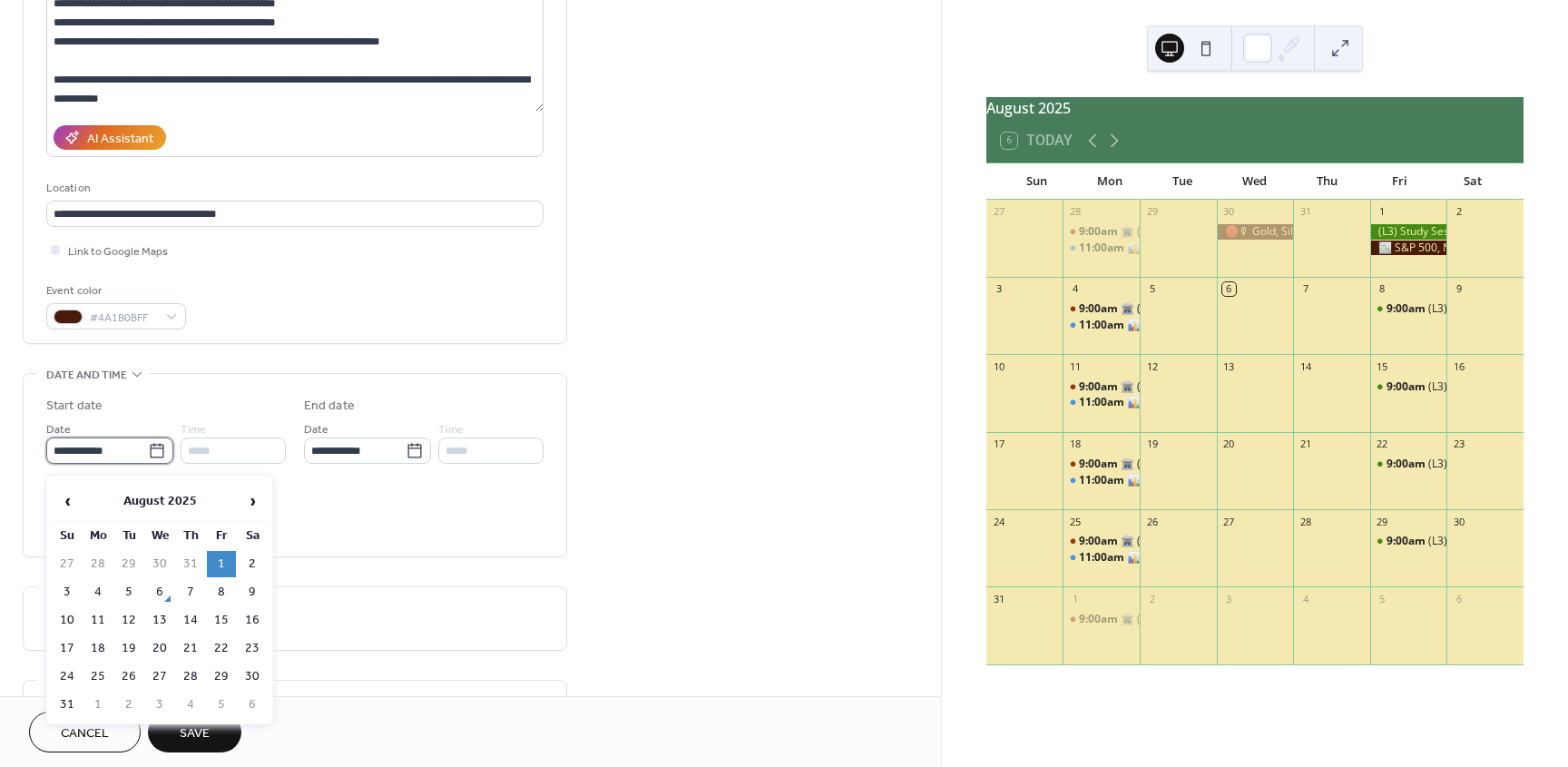 click on "**********" at bounding box center [97, 450] 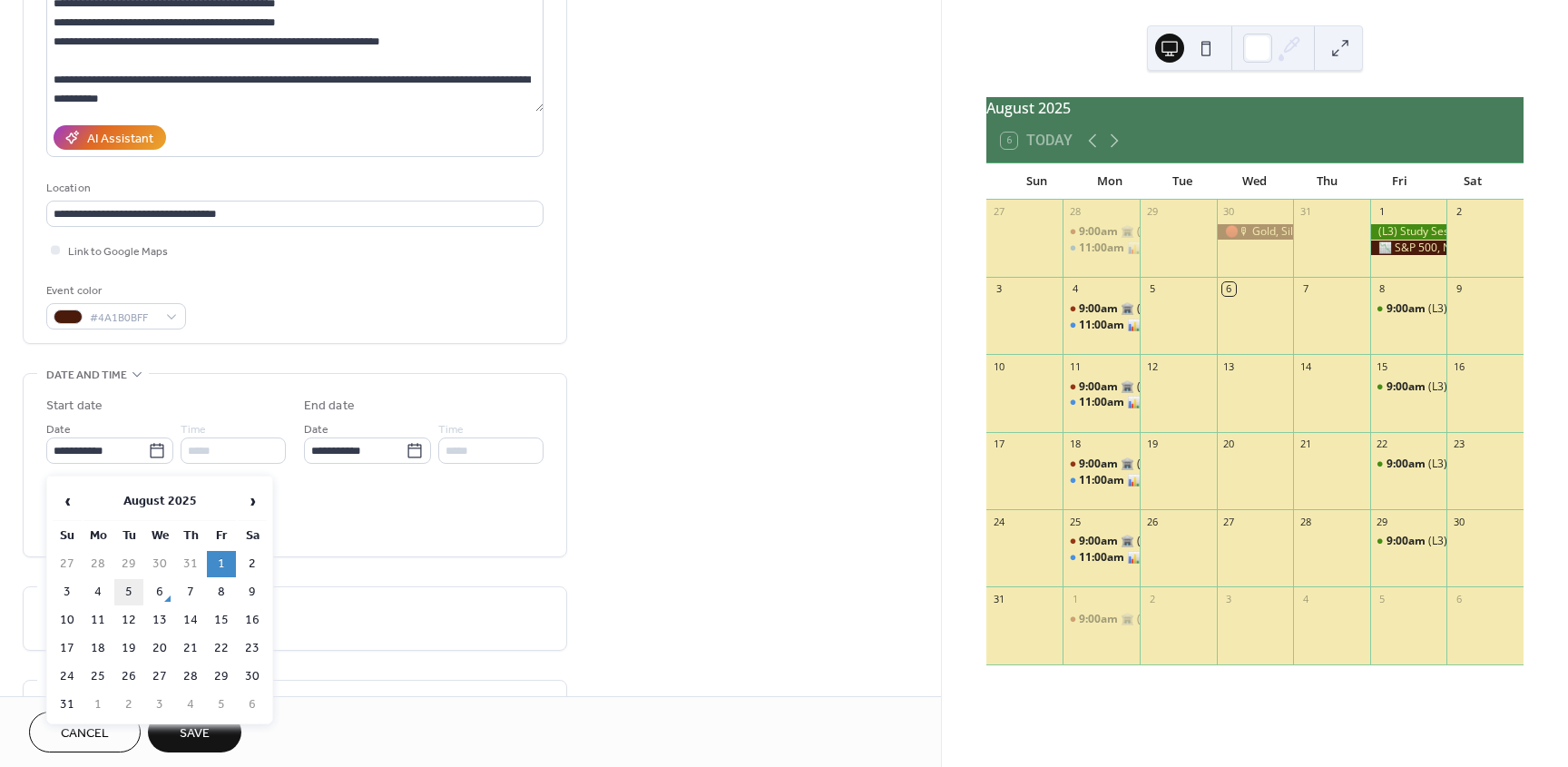click on "5" at bounding box center [129, 592] 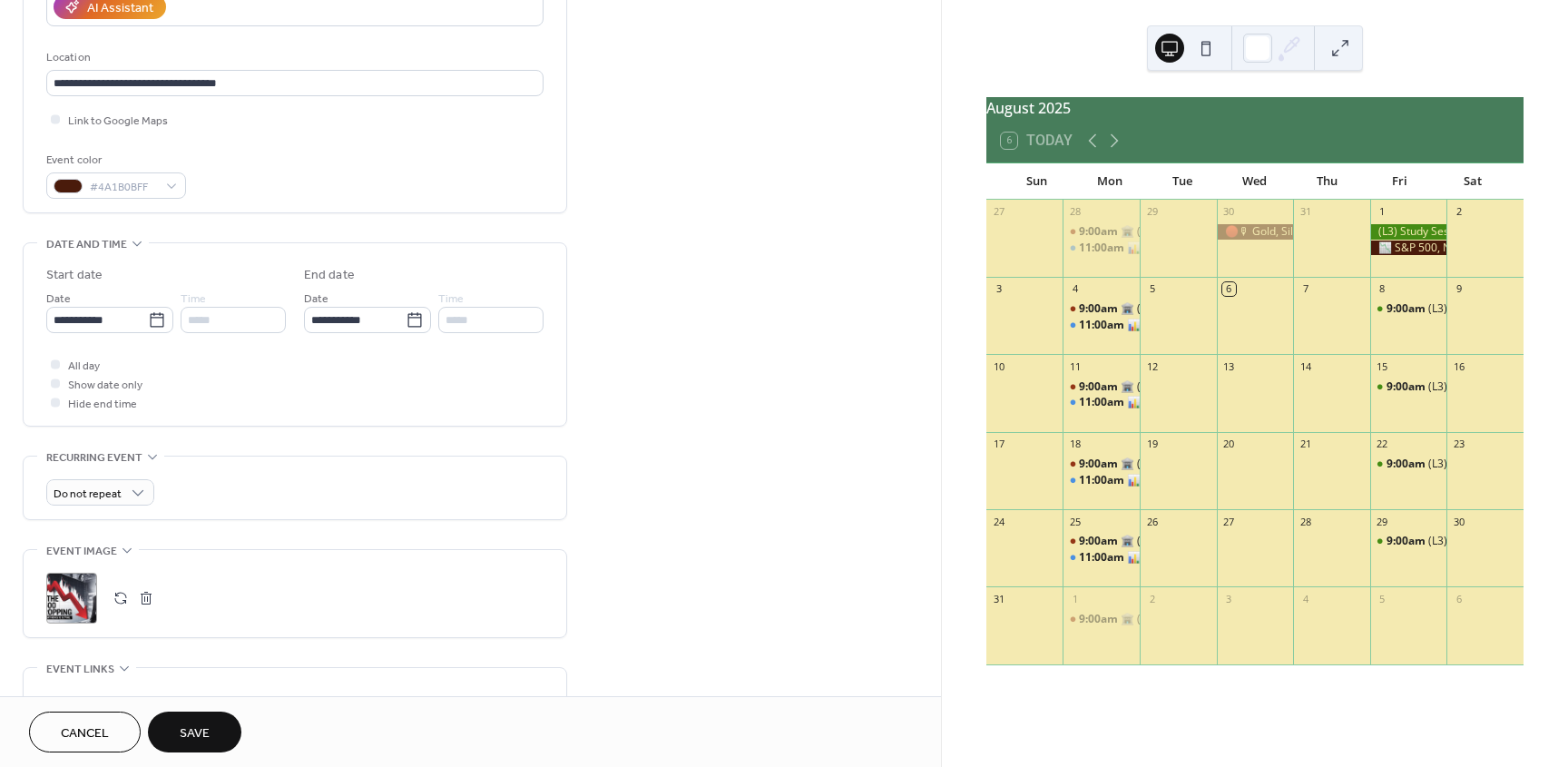 scroll, scrollTop: 381, scrollLeft: 0, axis: vertical 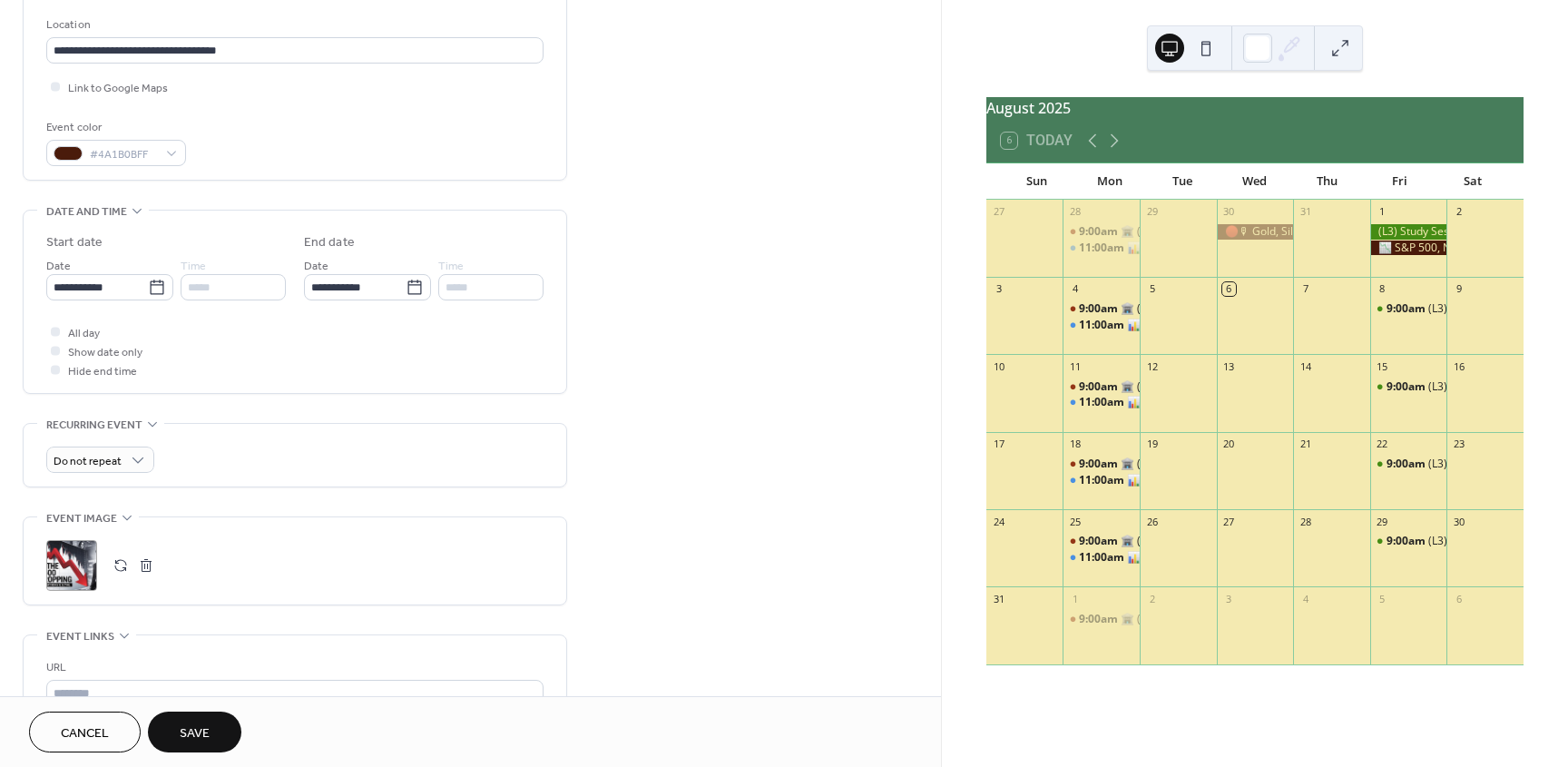 click at bounding box center (121, 565) 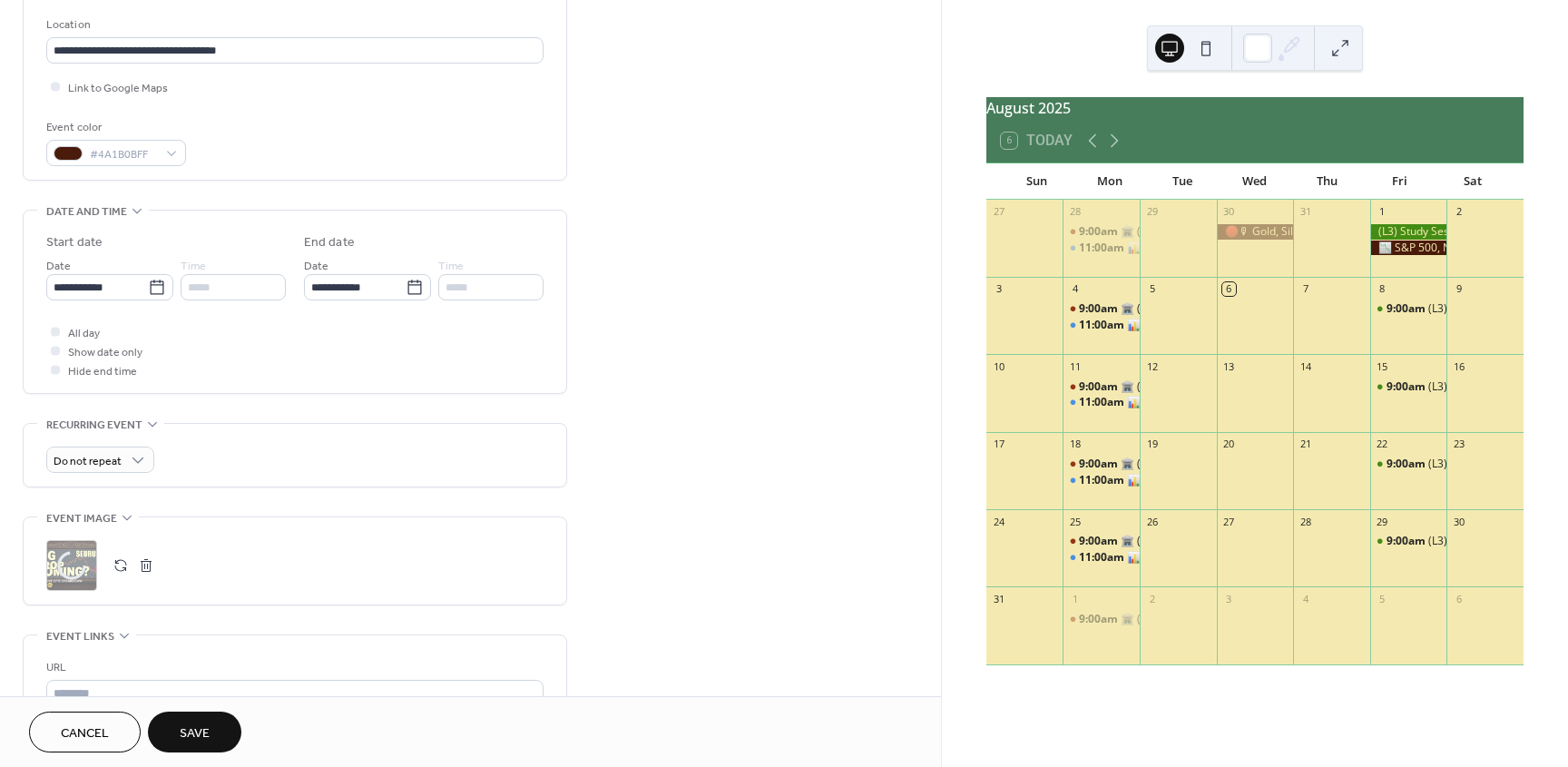 click on "Save" at bounding box center (194, 732) 